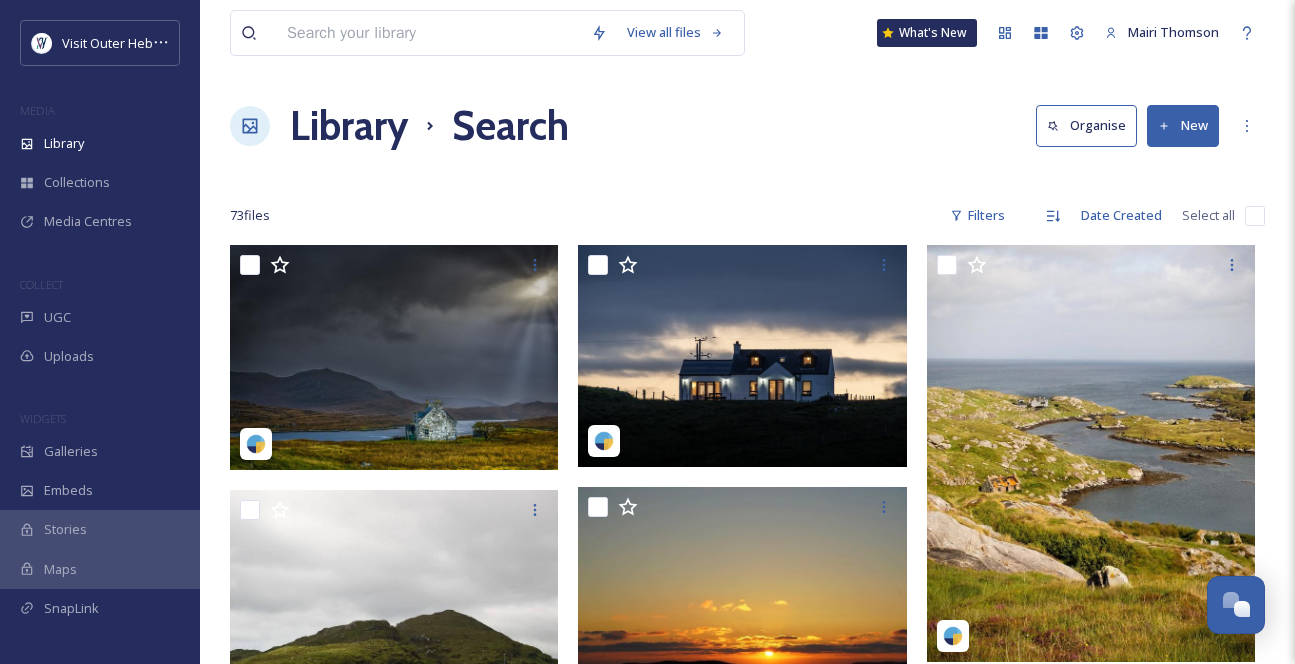 scroll, scrollTop: 4181, scrollLeft: 0, axis: vertical 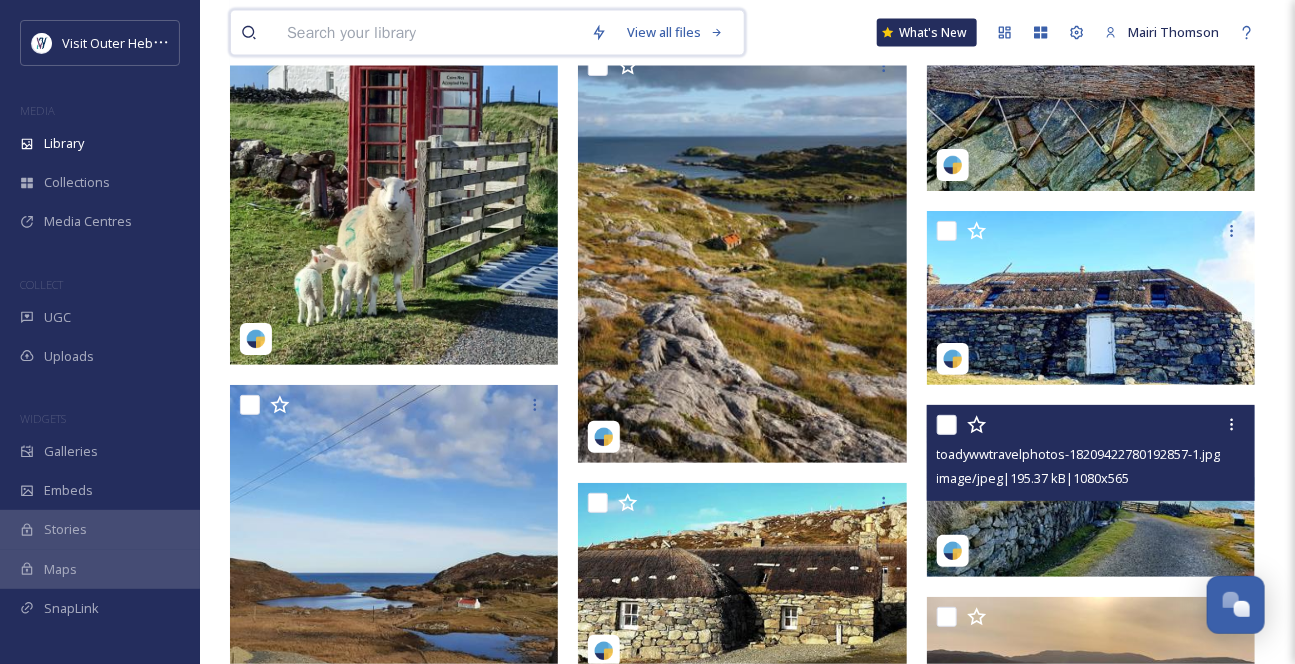 click at bounding box center [429, 33] 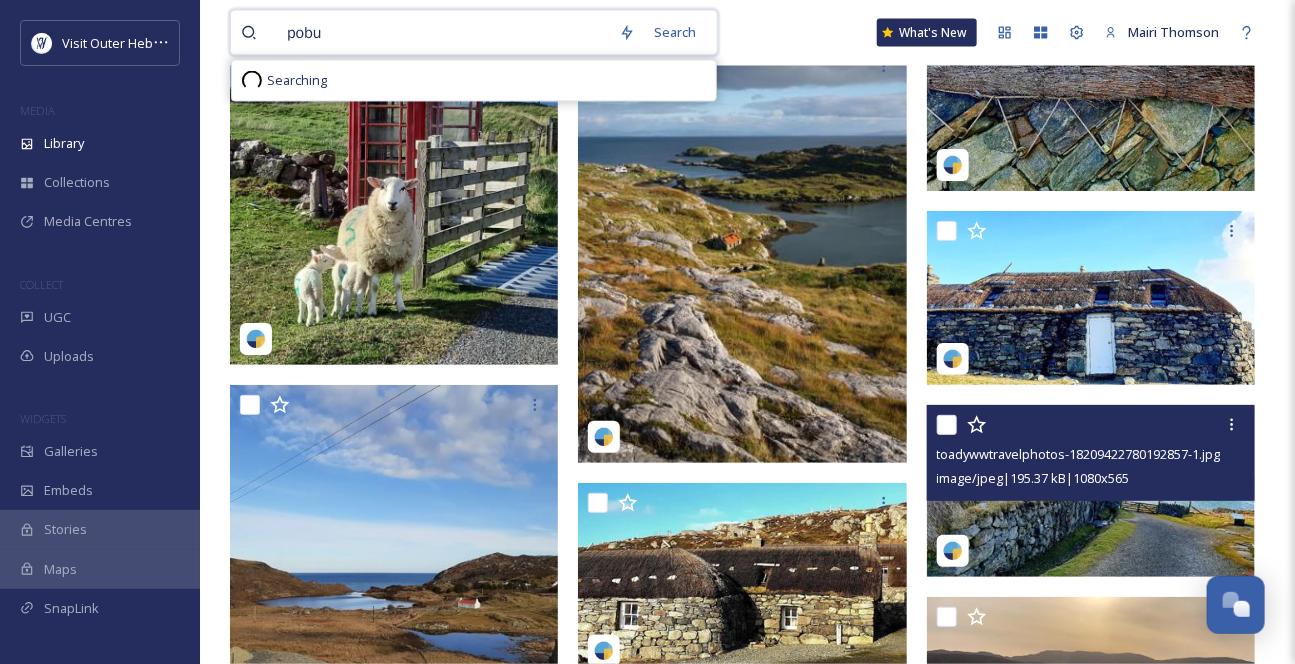 type on "pobul" 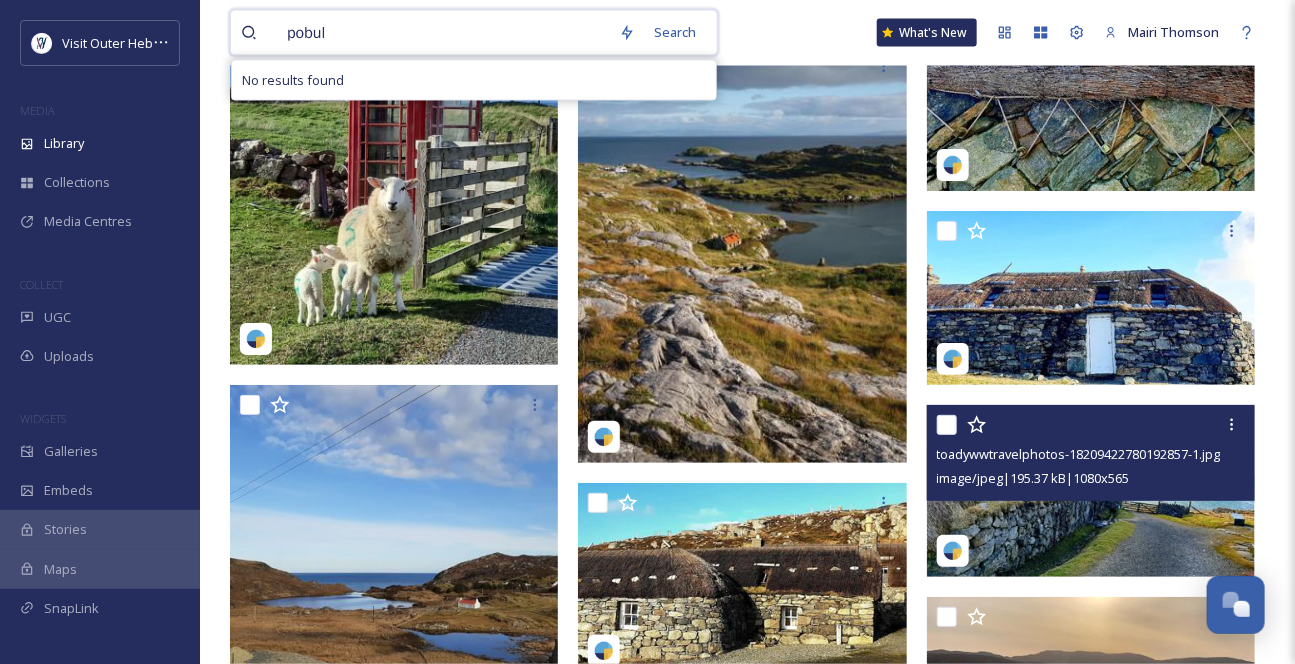 type 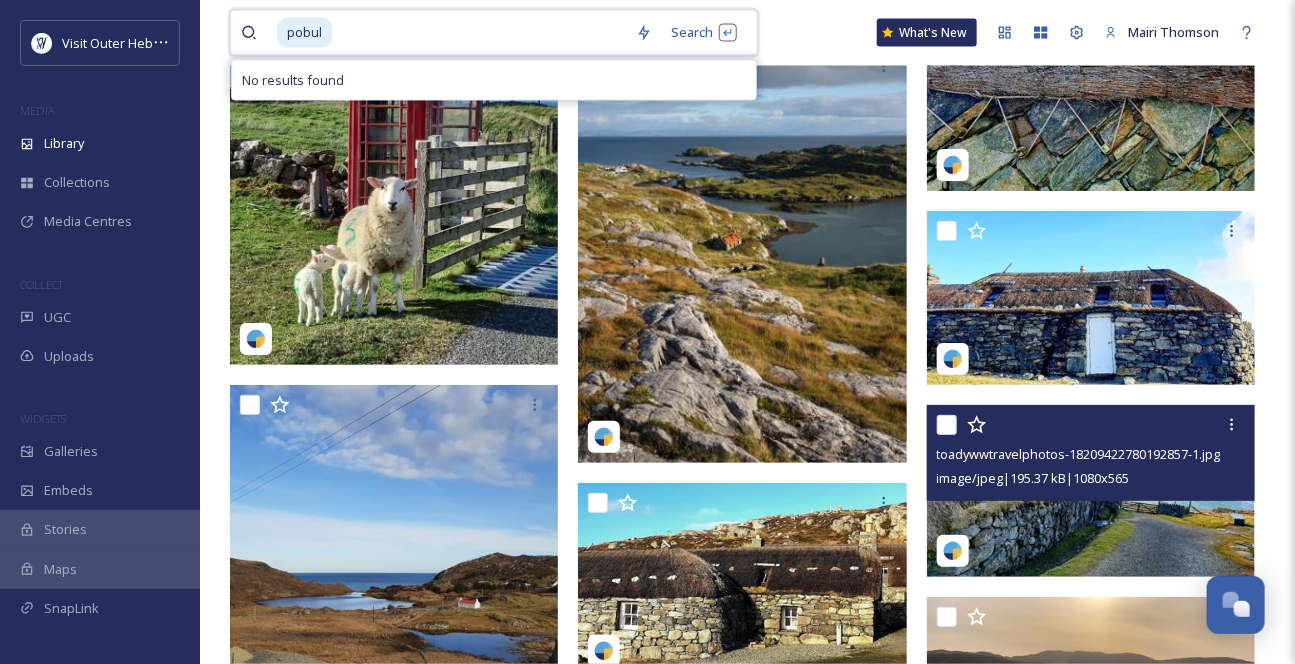click on "pobul" at bounding box center [304, 32] 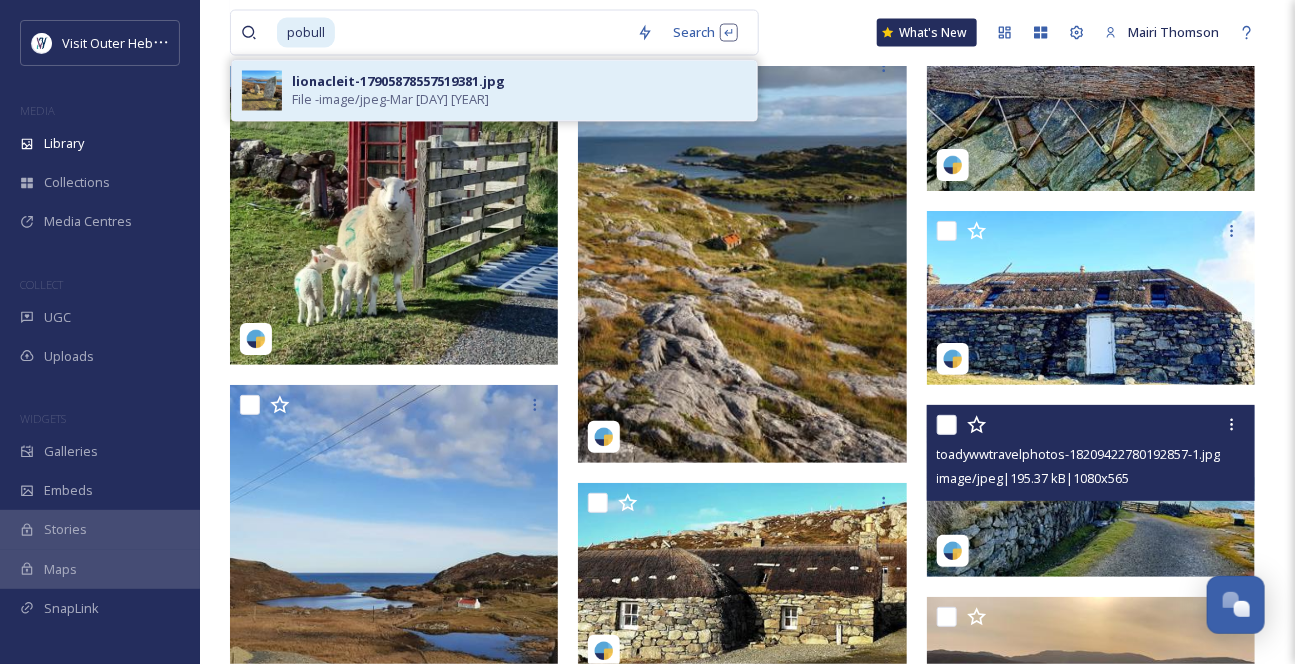click on "File - image/jpeg - Mar [DAY] [YEAR]" at bounding box center [390, 100] 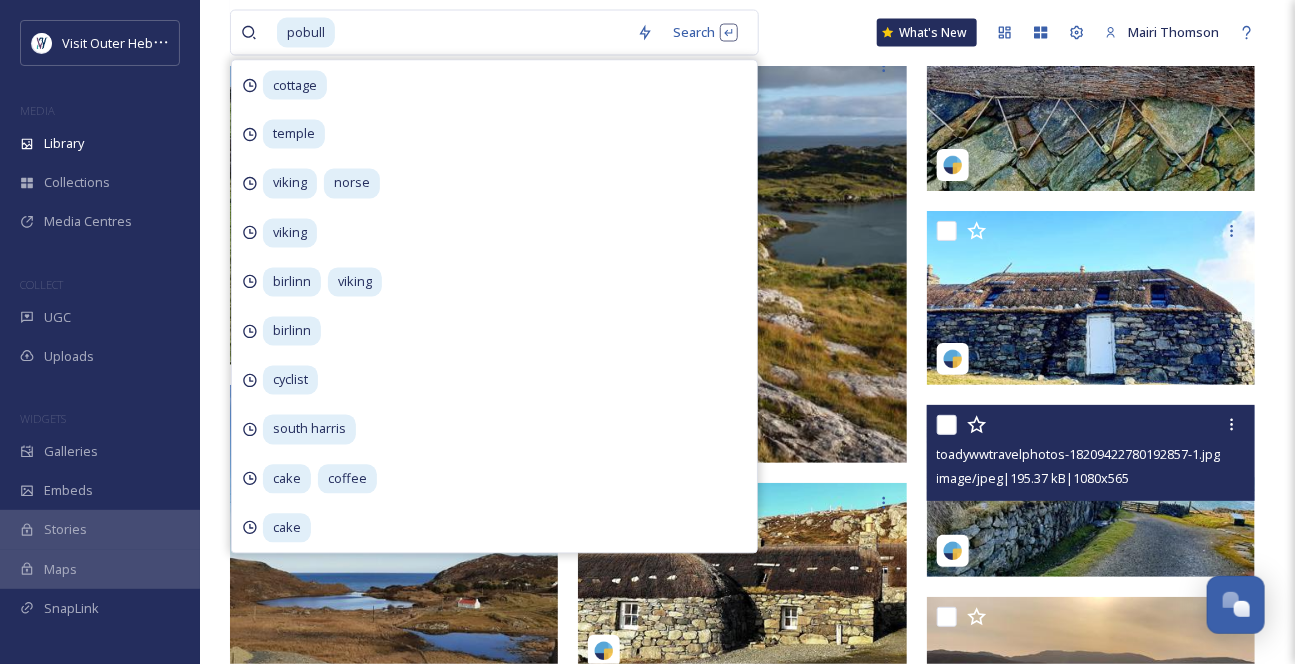 scroll, scrollTop: 0, scrollLeft: 0, axis: both 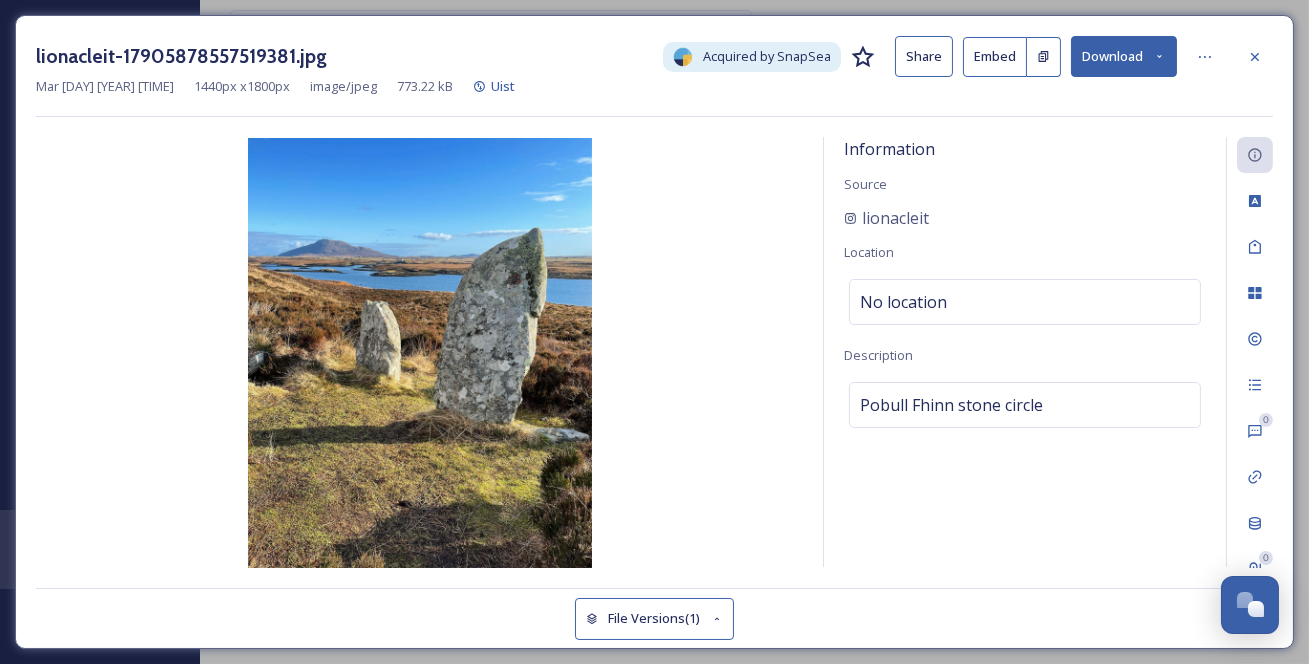 click 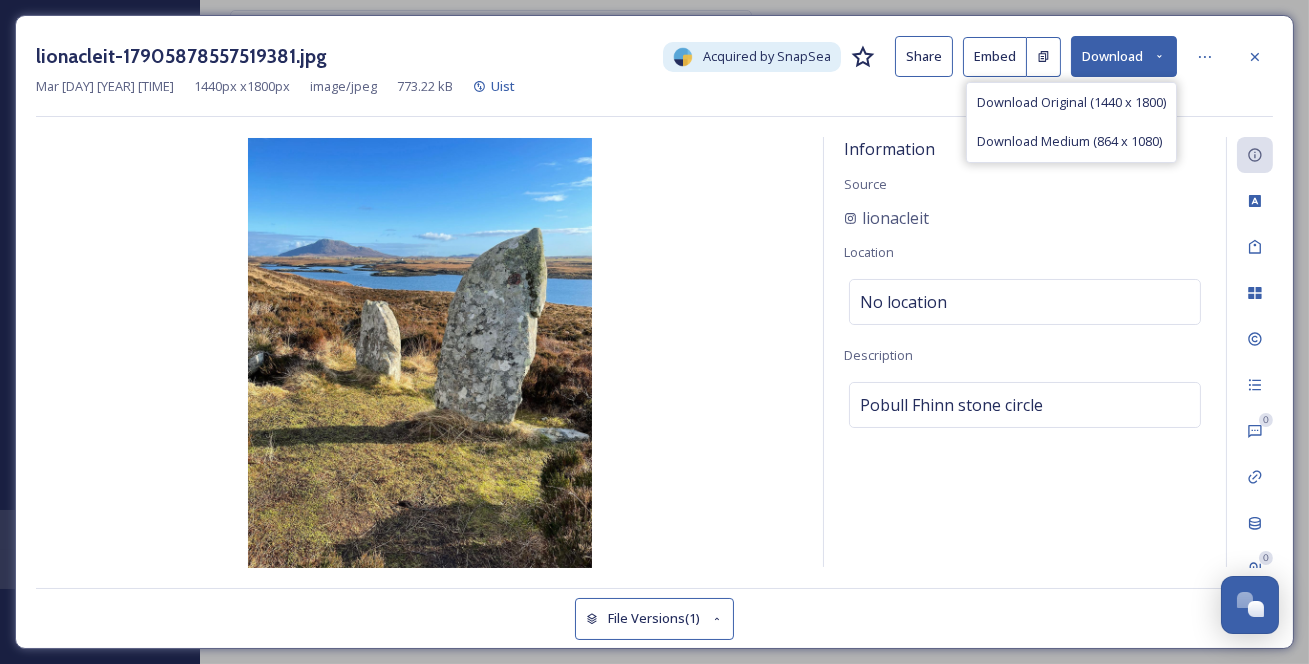 click on "Download Original (1440 x 1800)" at bounding box center (1071, 102) 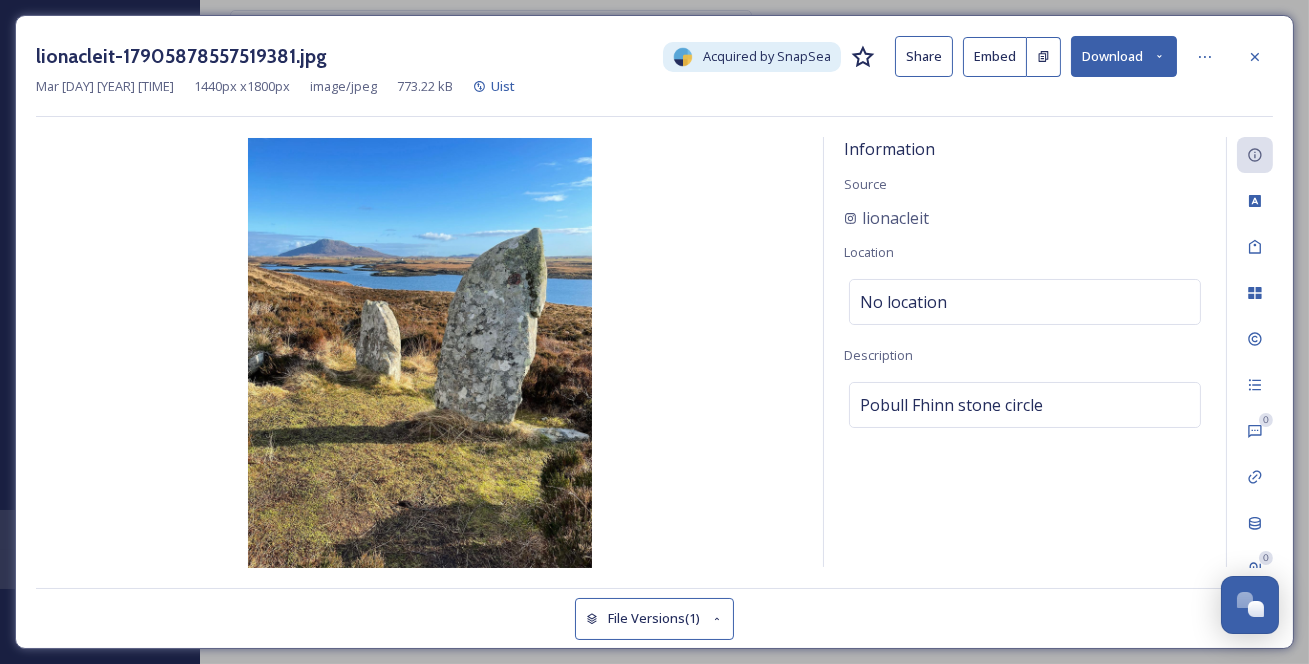 click at bounding box center [419, 353] 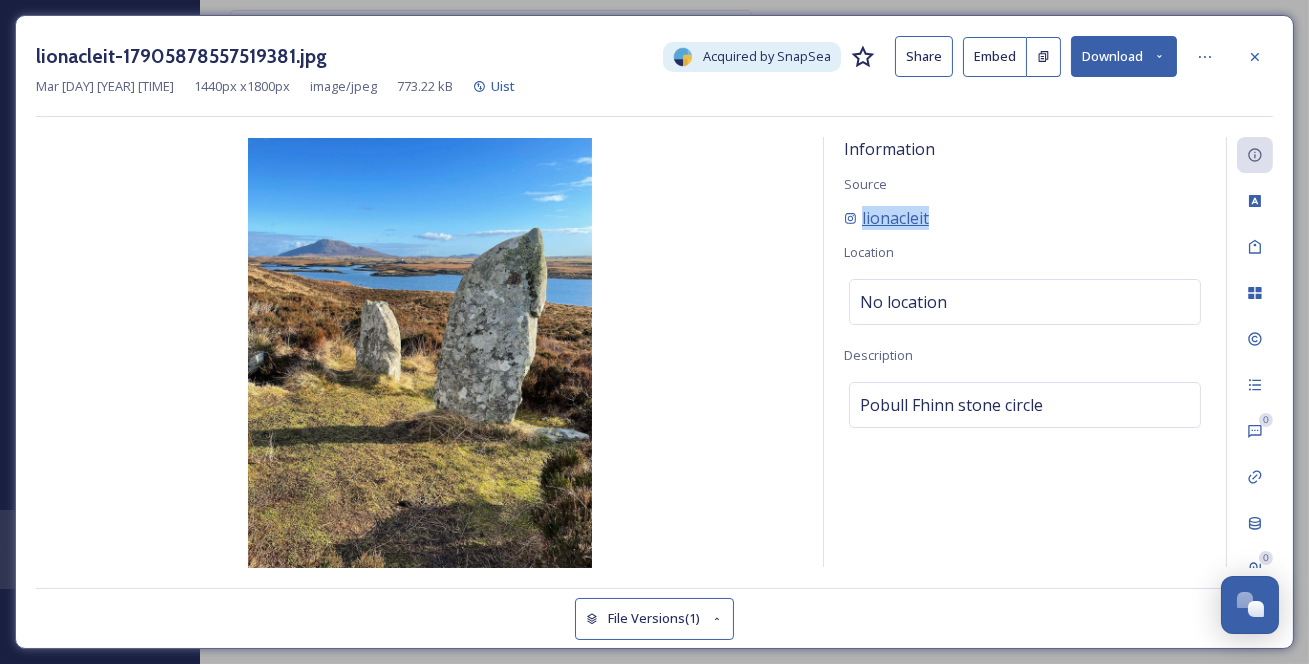 drag, startPoint x: 977, startPoint y: 242, endPoint x: 858, endPoint y: 242, distance: 119 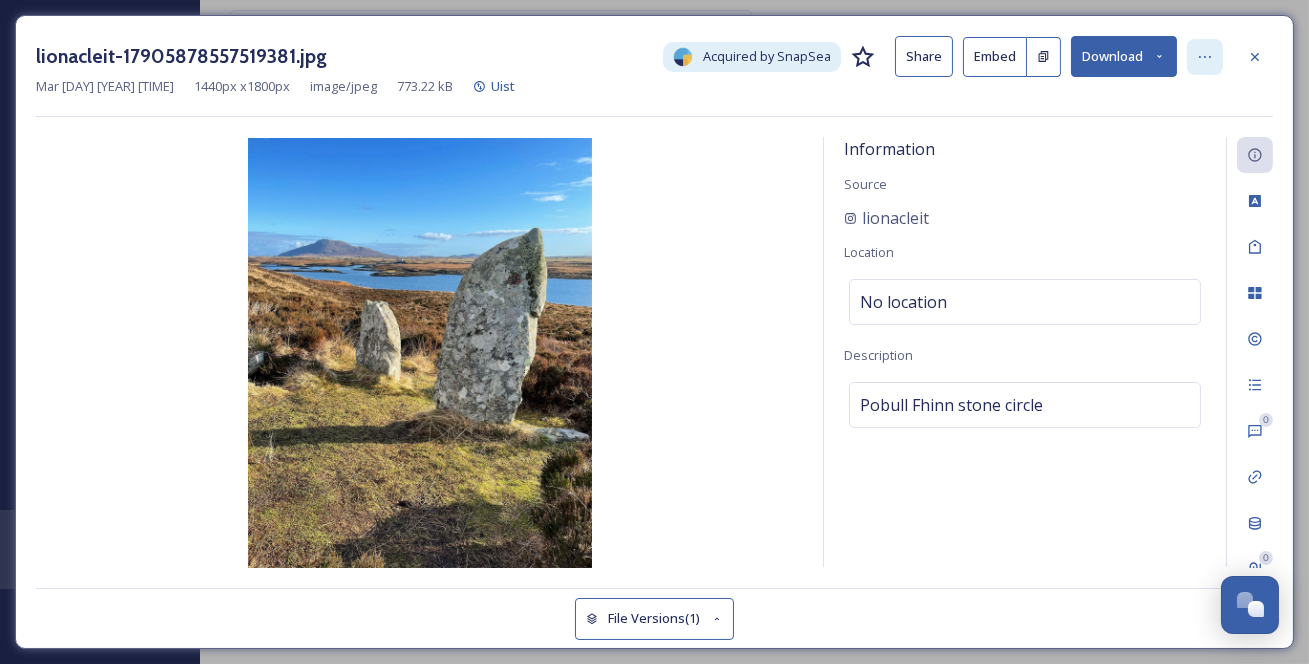 click 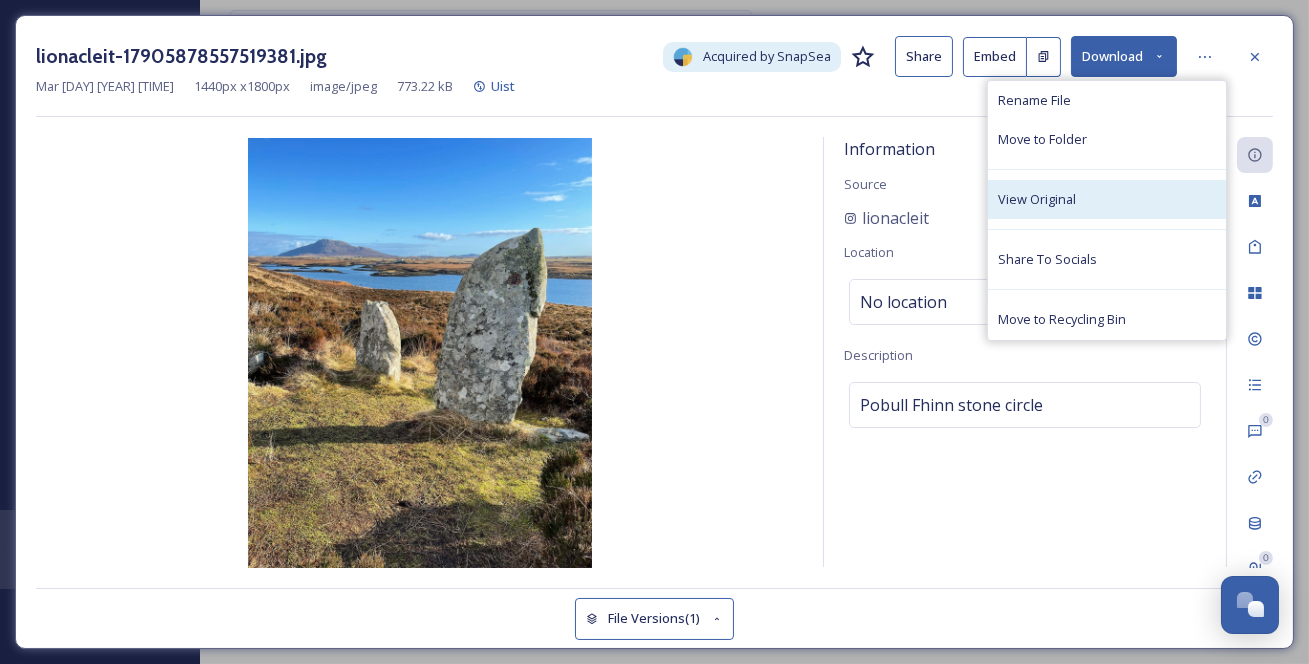 click on "View Original" at bounding box center [1107, 199] 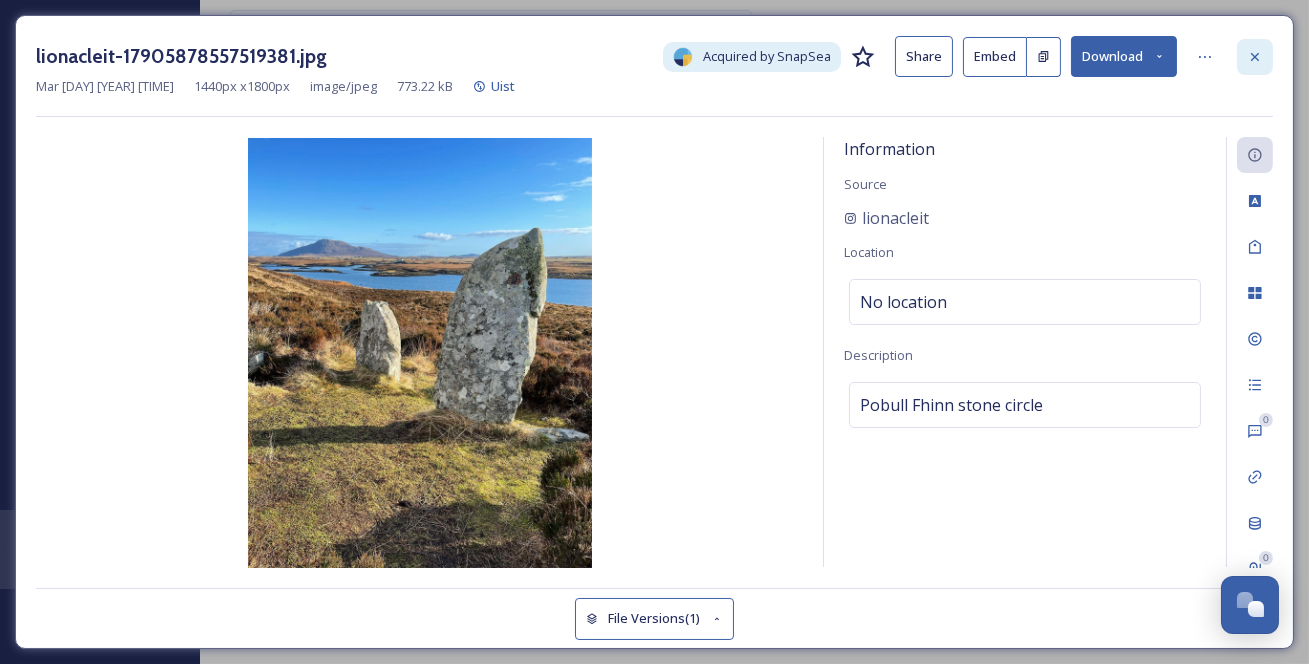 click at bounding box center [1255, 57] 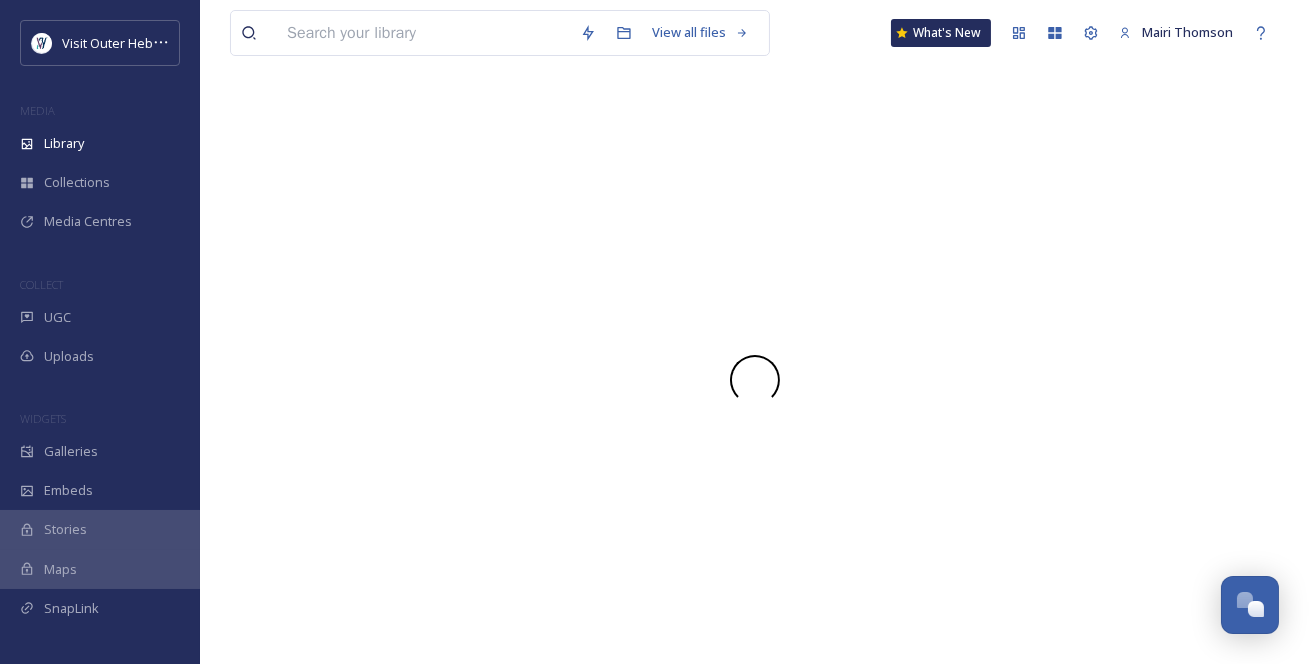 click on "View all files What's New Mairi Thomson" at bounding box center [754, 33] 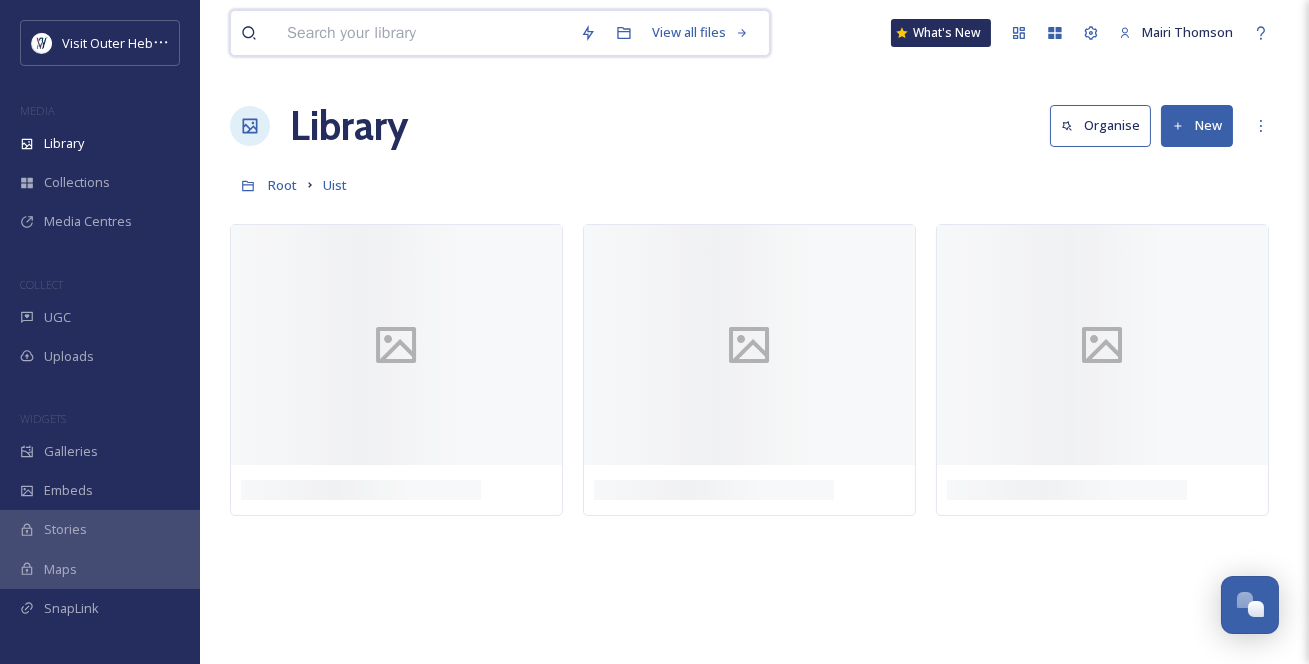 click at bounding box center [423, 33] 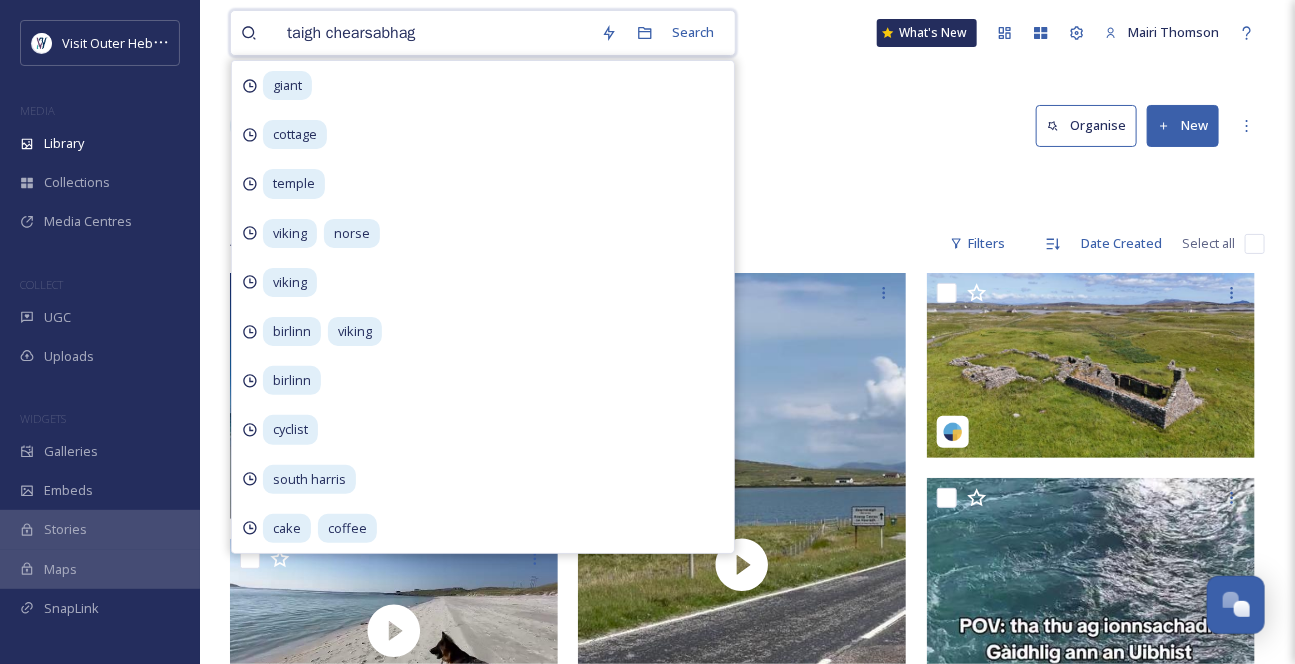 type on "[PLACE NAME]" 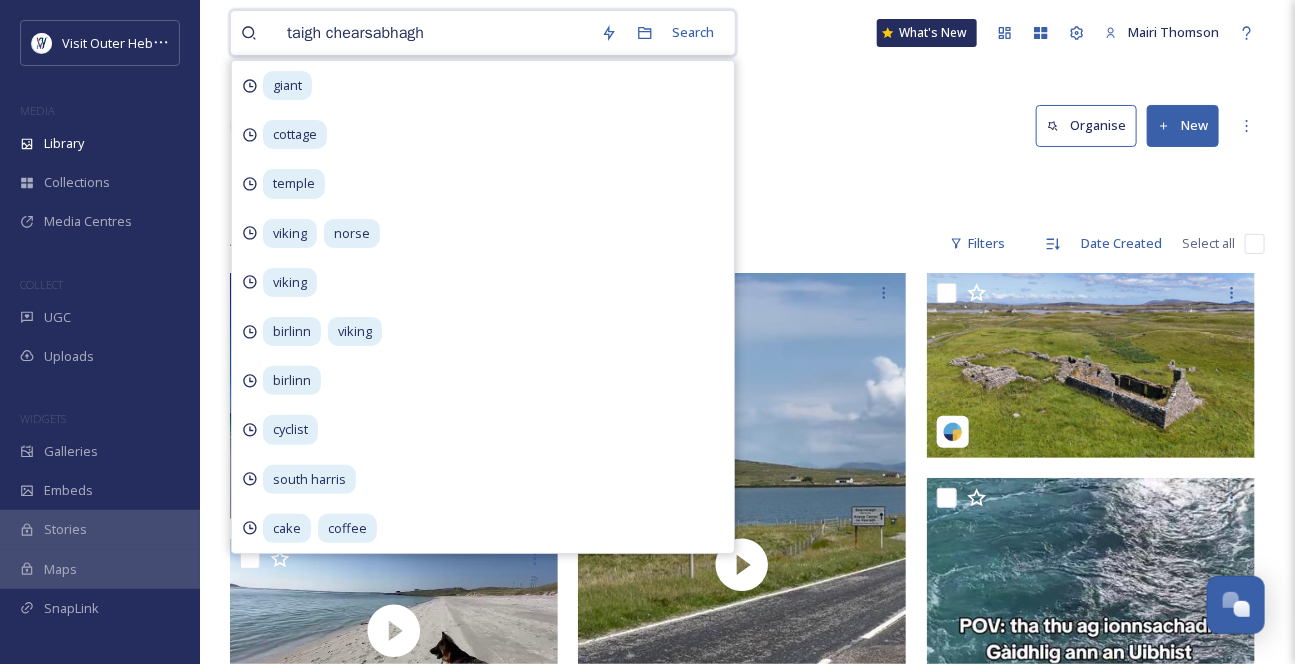 type 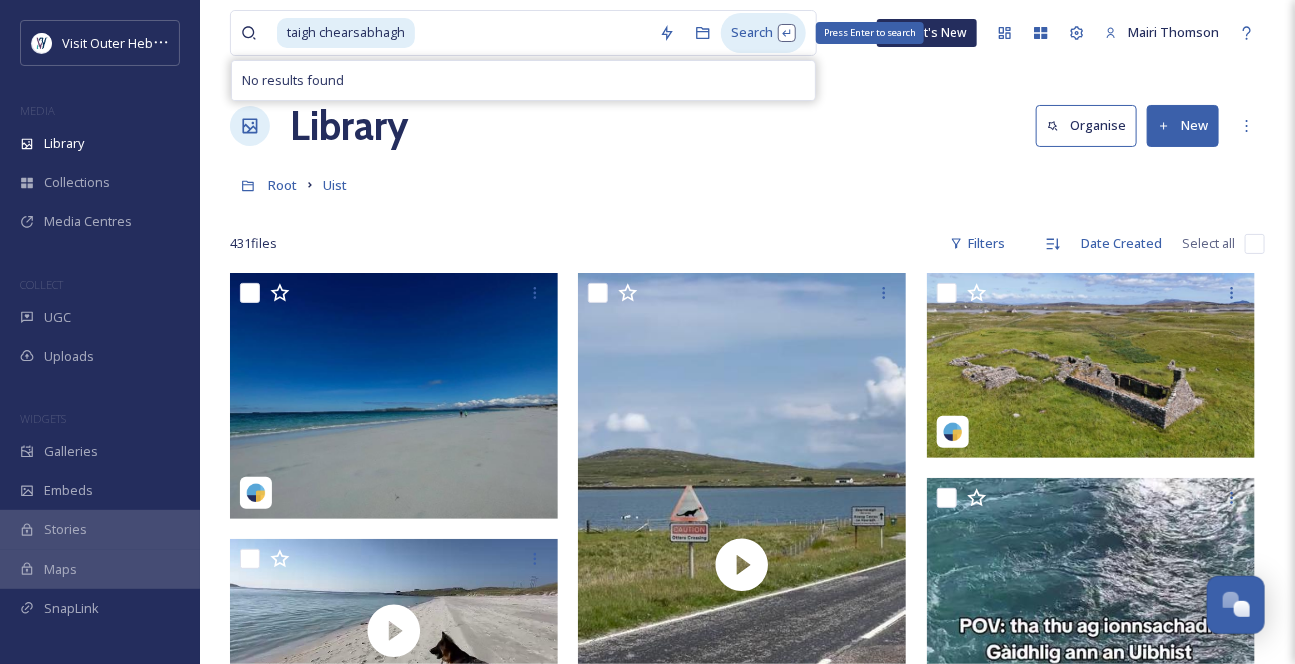 click on "Search Press Enter to search" at bounding box center [763, 32] 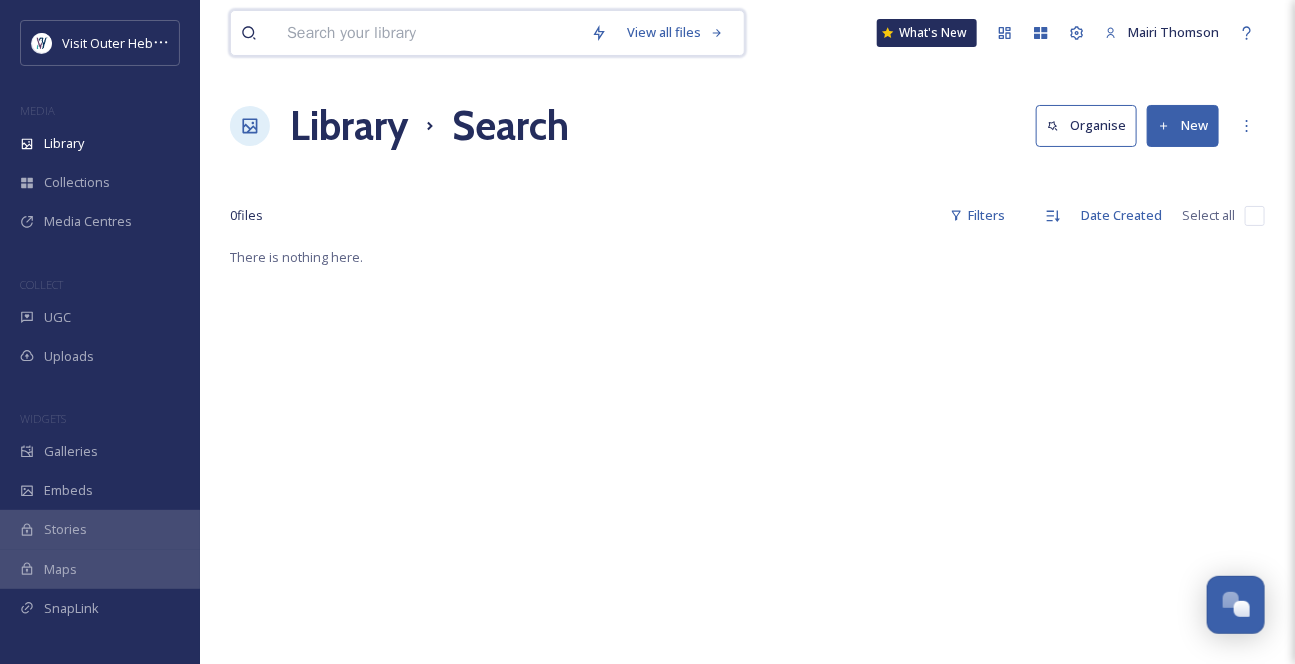 click at bounding box center (429, 33) 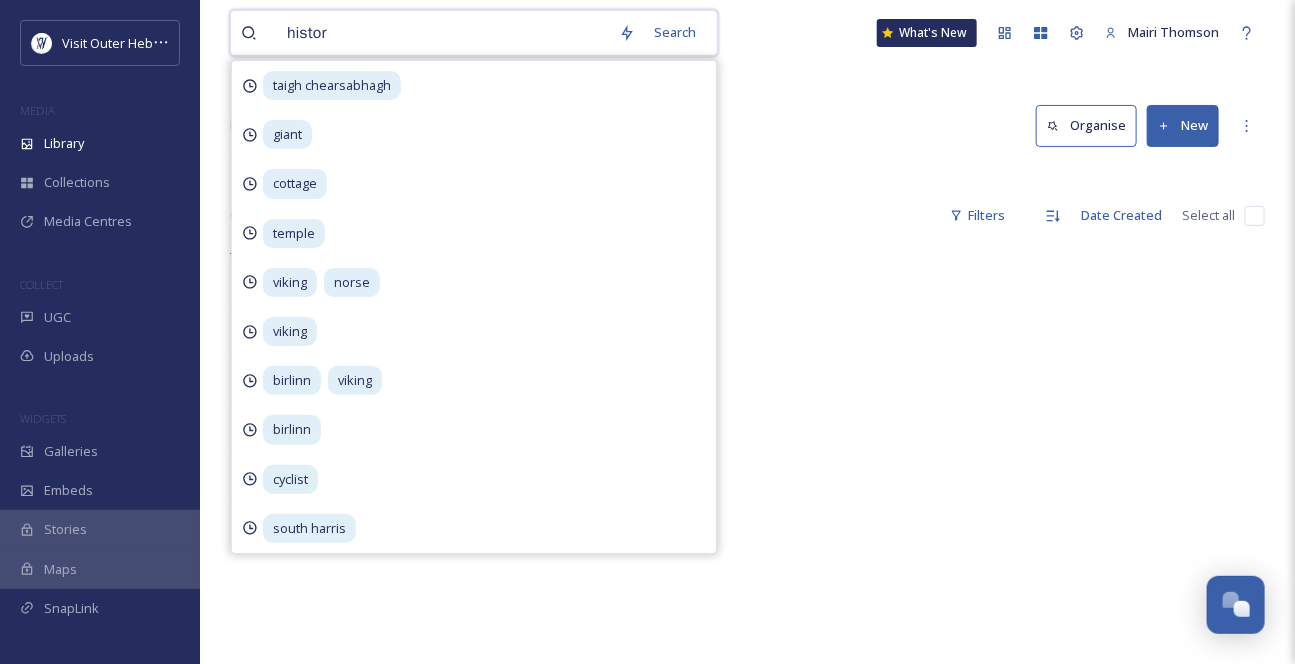 type on "history" 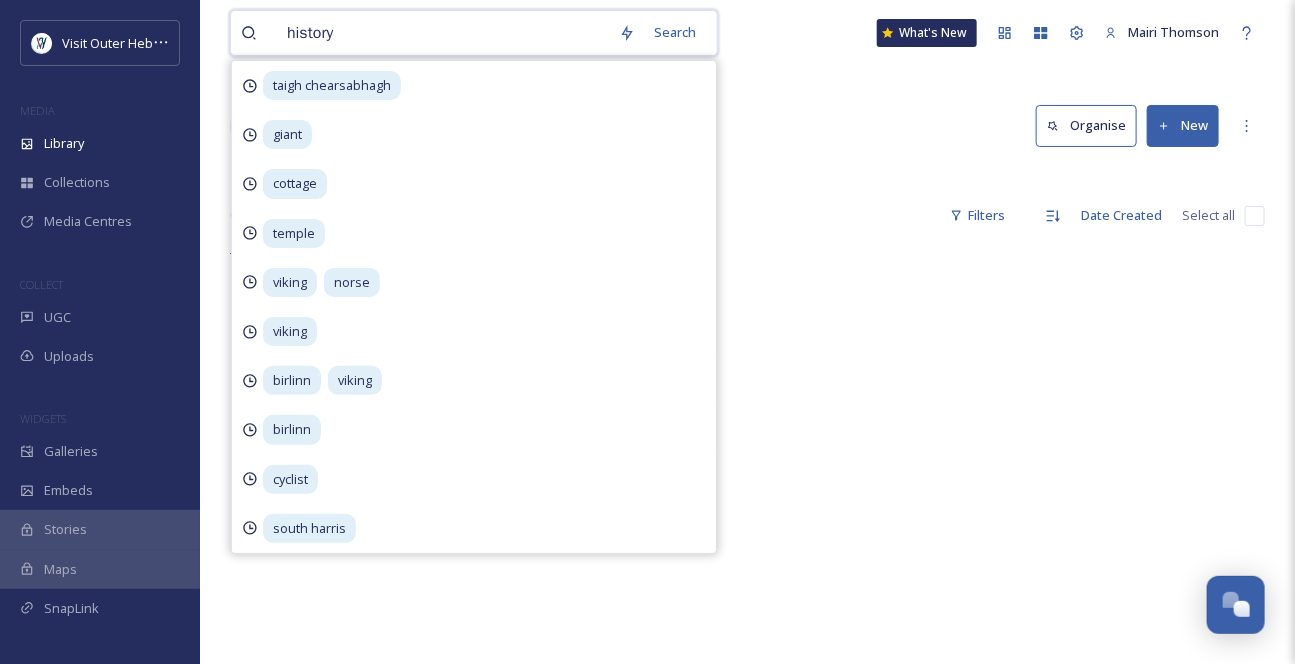 type 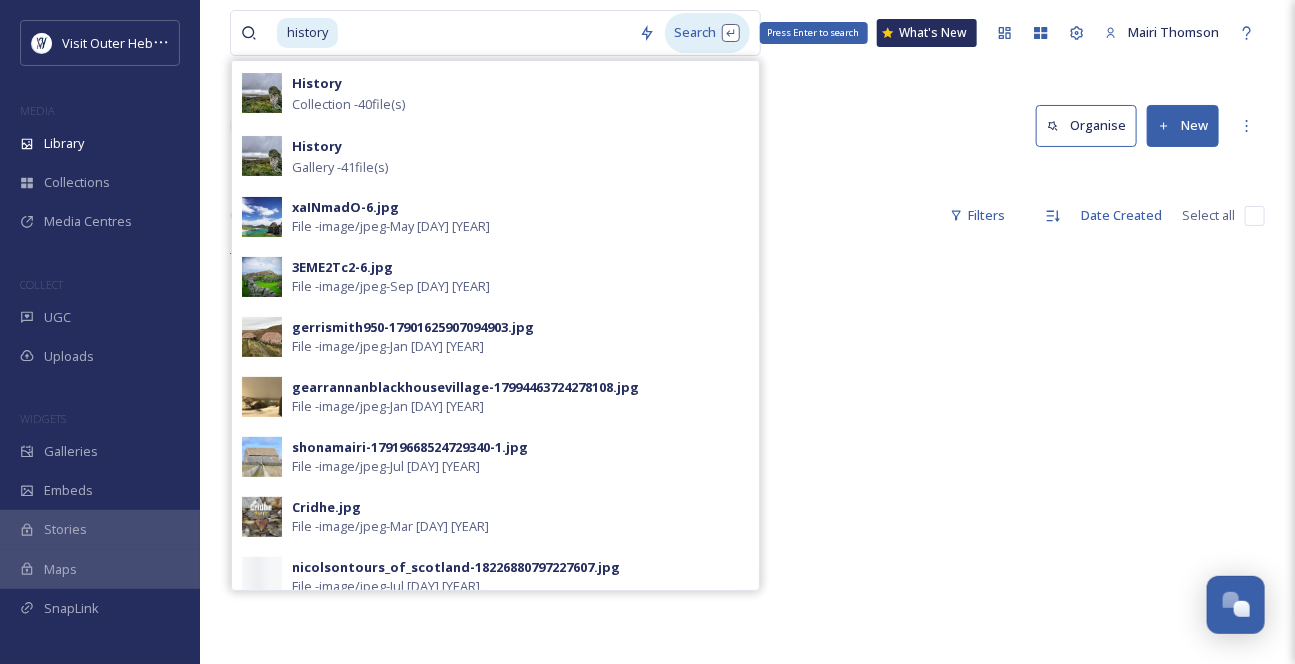 click on "Search Press Enter to search" at bounding box center [707, 32] 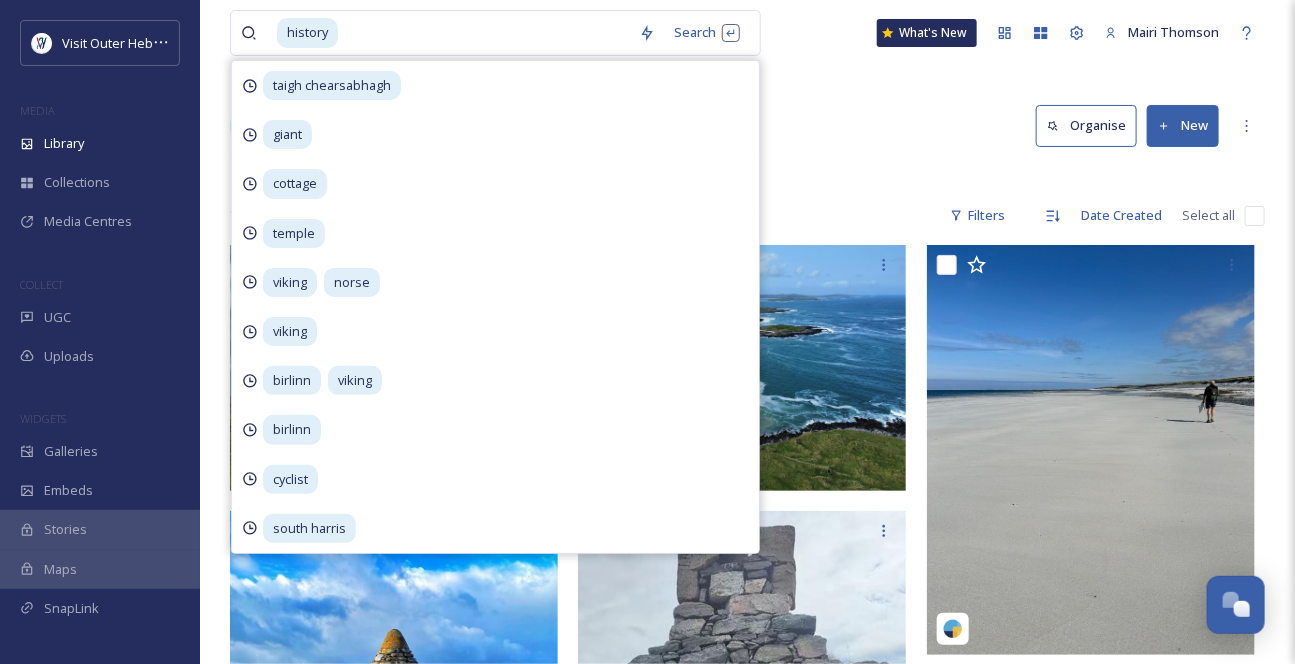 click on "history Search taigh chearsabhagh giant cottage temple viking norse viking birlinn viking birlinn cyclist south harris What's New Mairi Thomson" at bounding box center [747, 33] 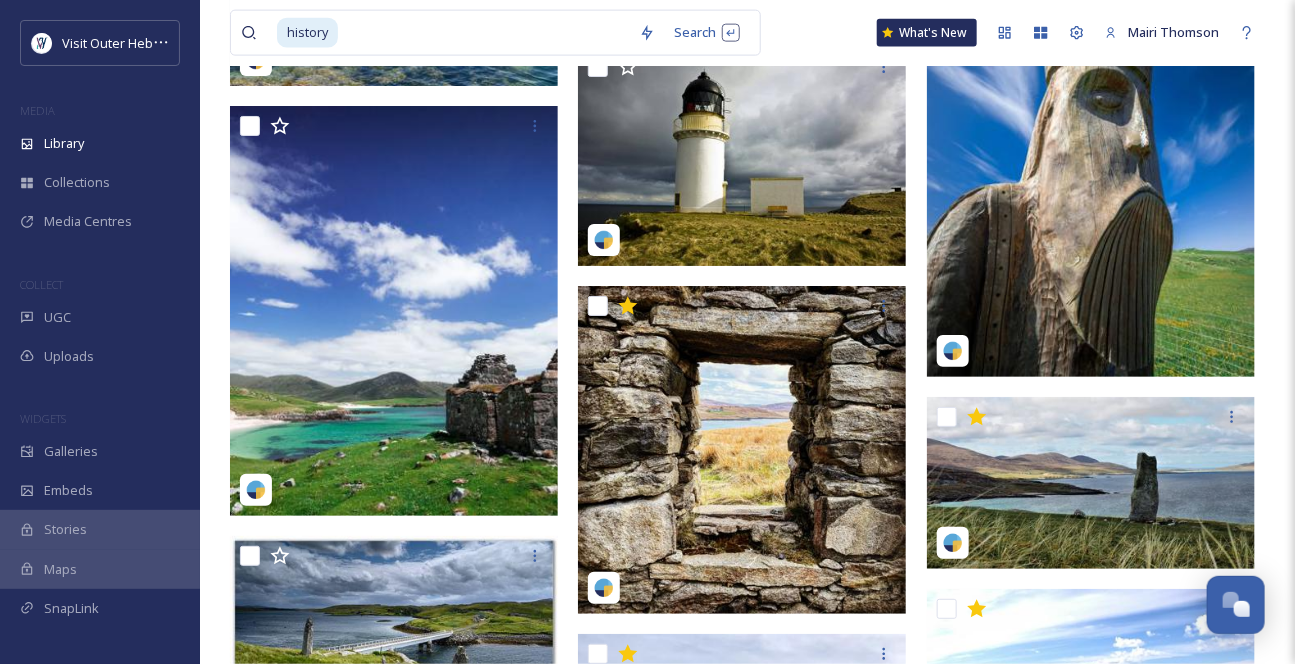 scroll, scrollTop: 6636, scrollLeft: 0, axis: vertical 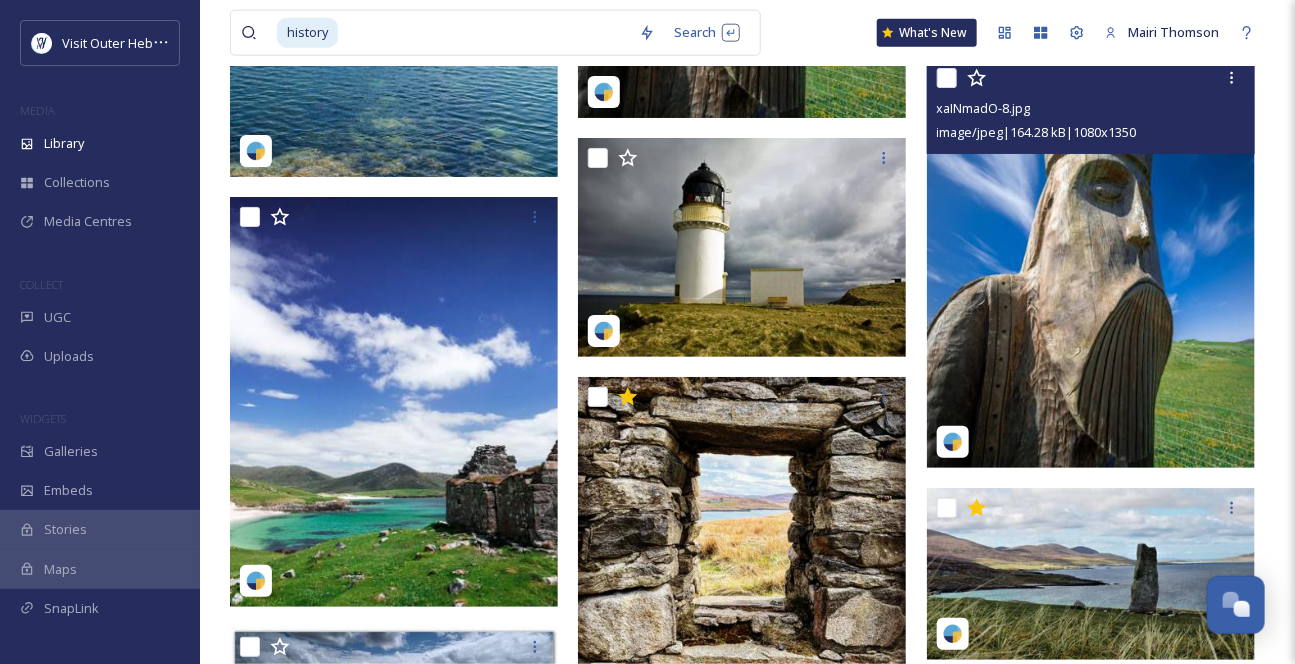click at bounding box center (1091, 263) 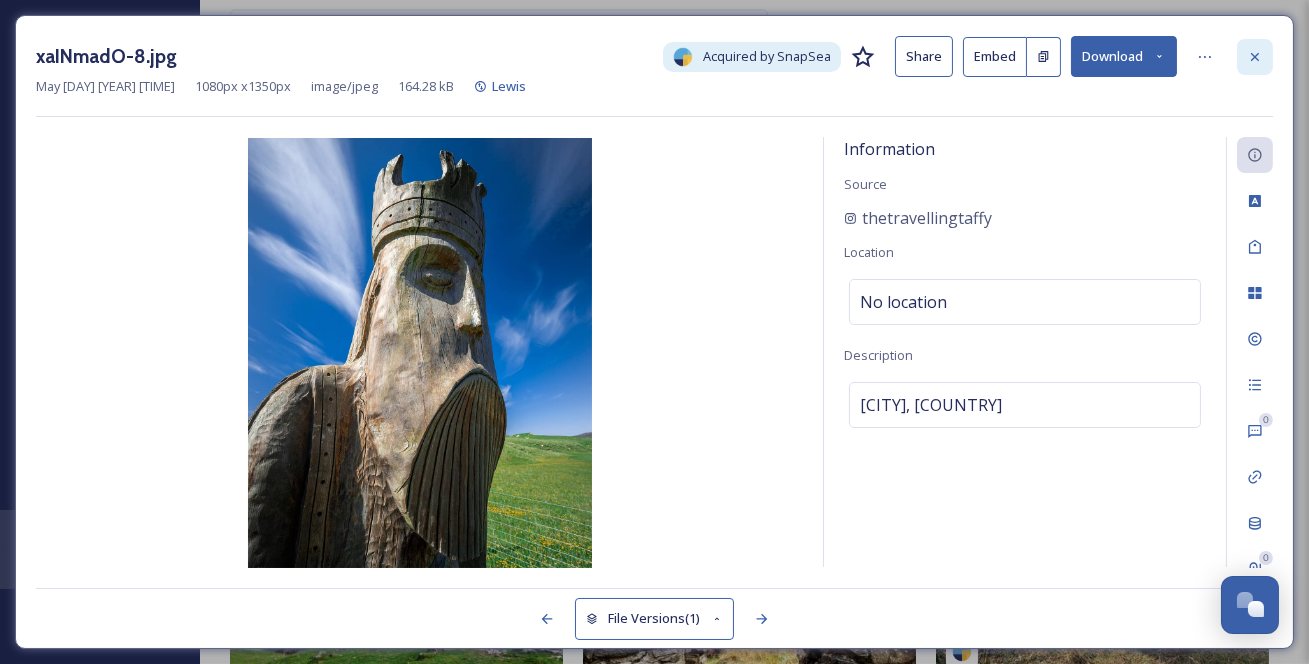 click 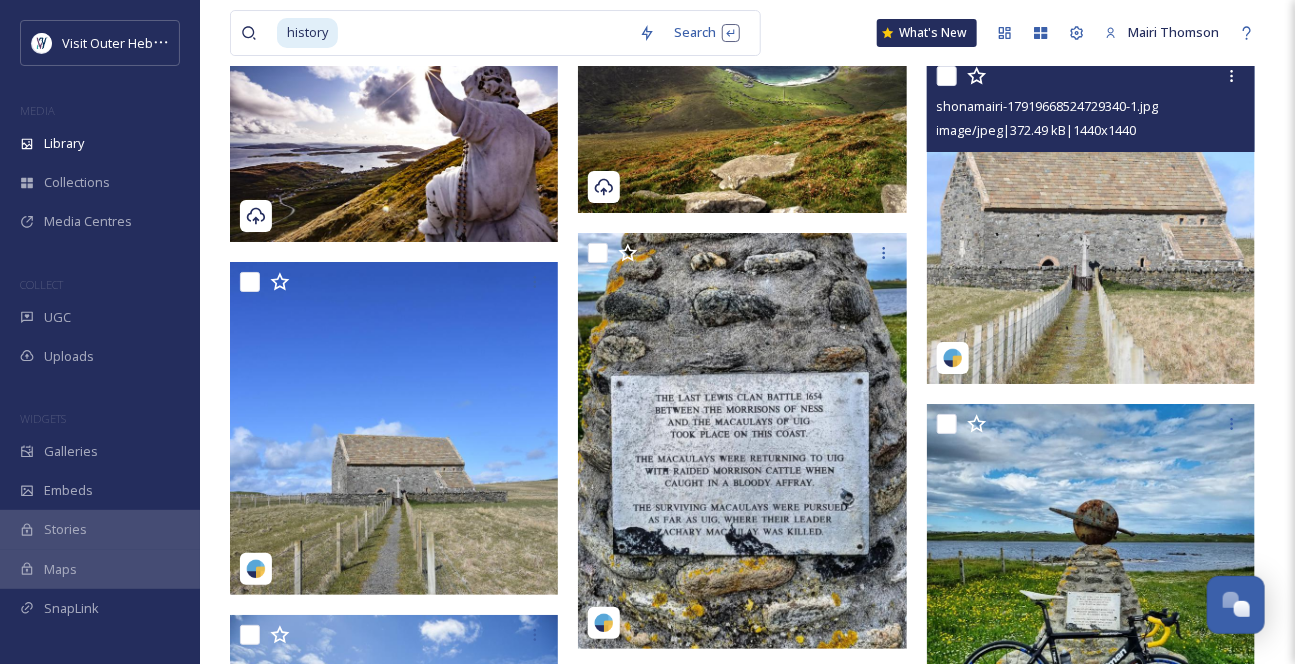 scroll, scrollTop: 2695, scrollLeft: 0, axis: vertical 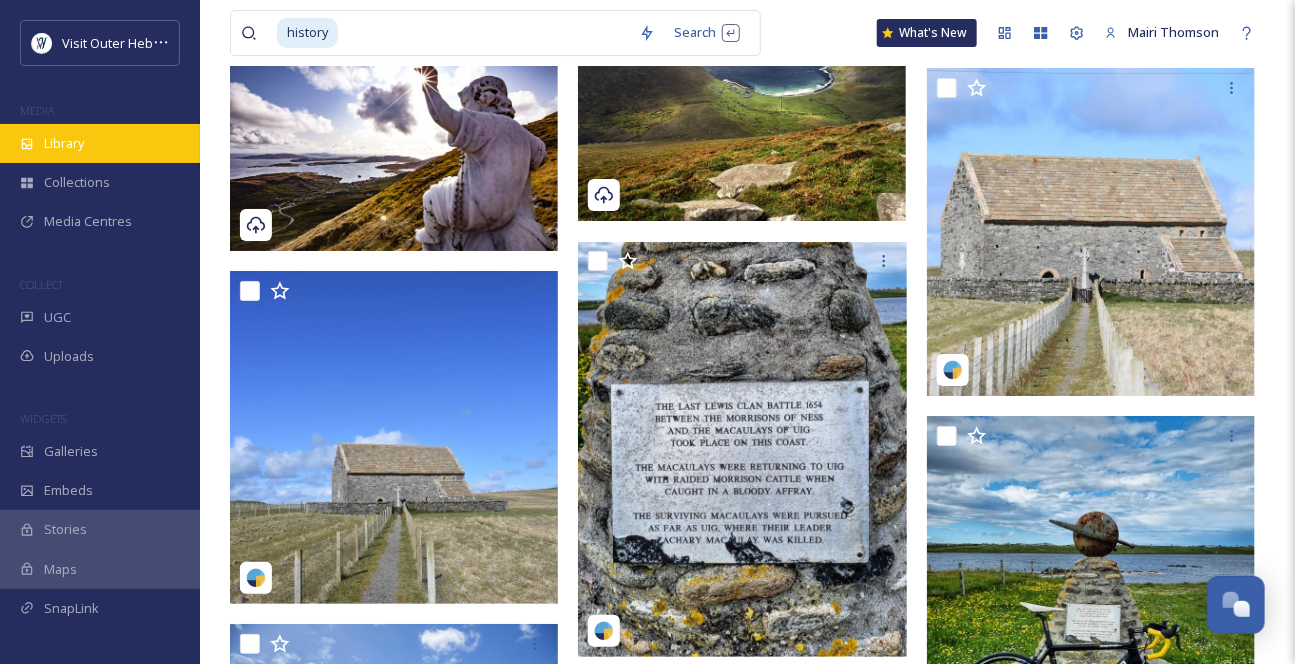 click on "Library" at bounding box center [64, 143] 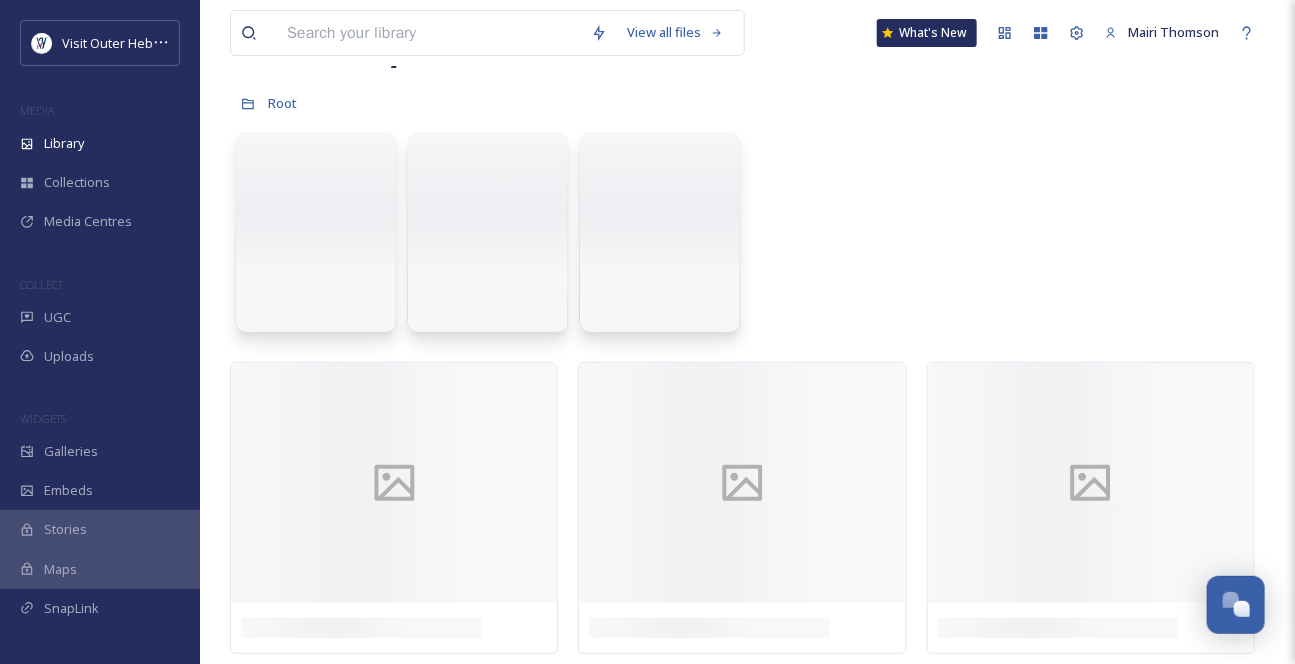 scroll, scrollTop: 0, scrollLeft: 0, axis: both 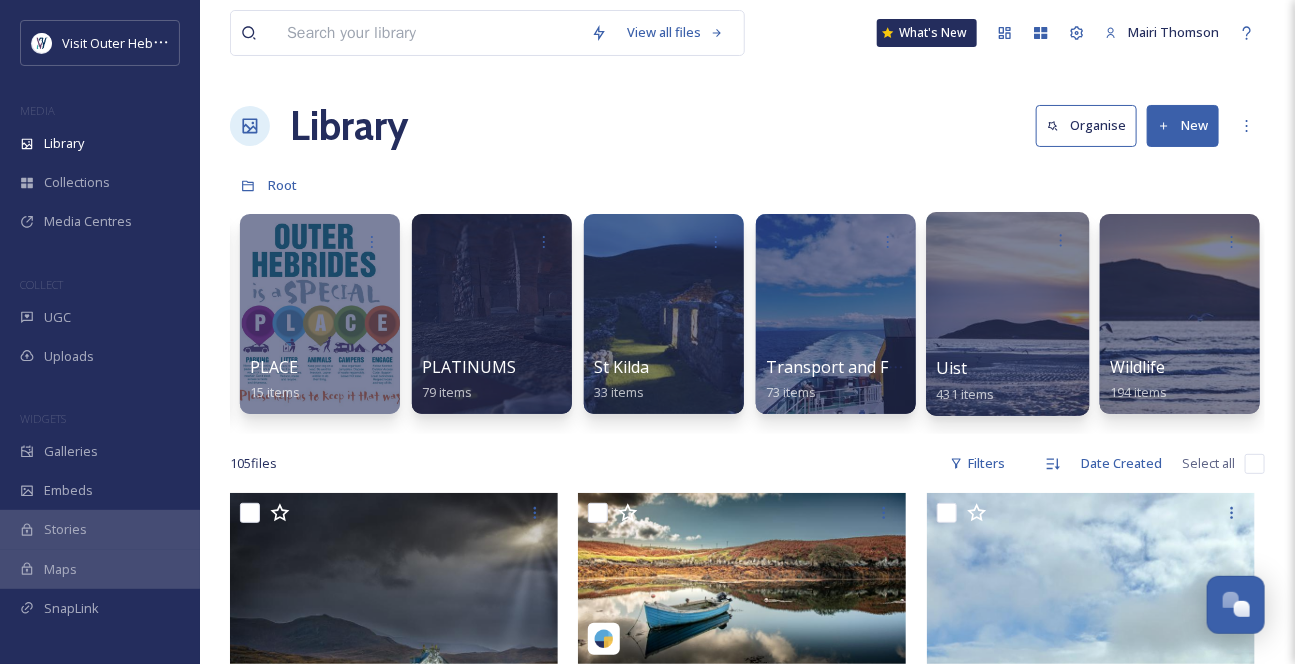 click at bounding box center (1007, 314) 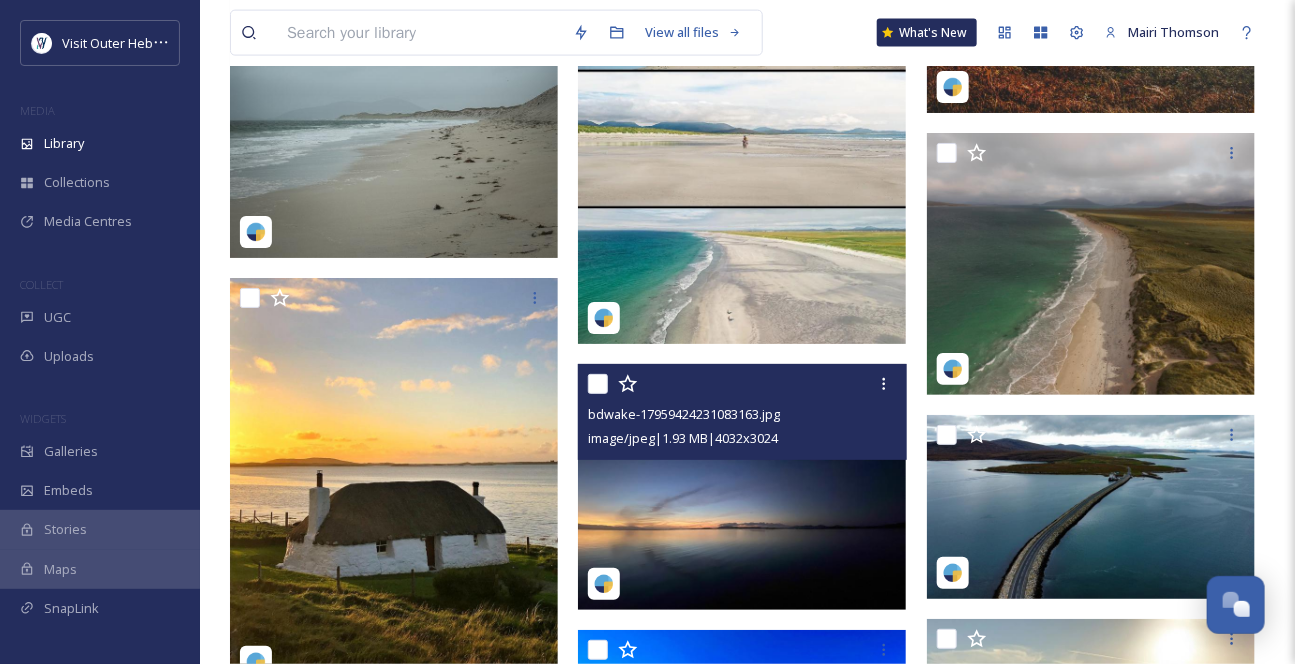 scroll, scrollTop: 9636, scrollLeft: 0, axis: vertical 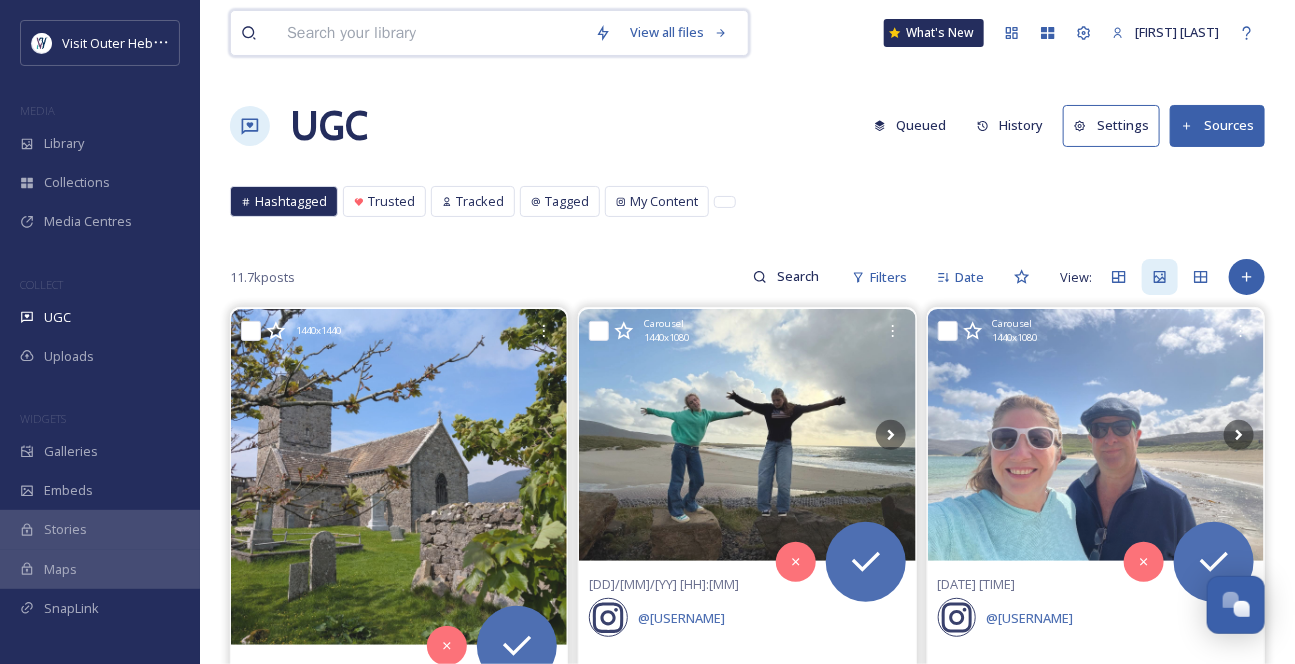 click at bounding box center (431, 33) 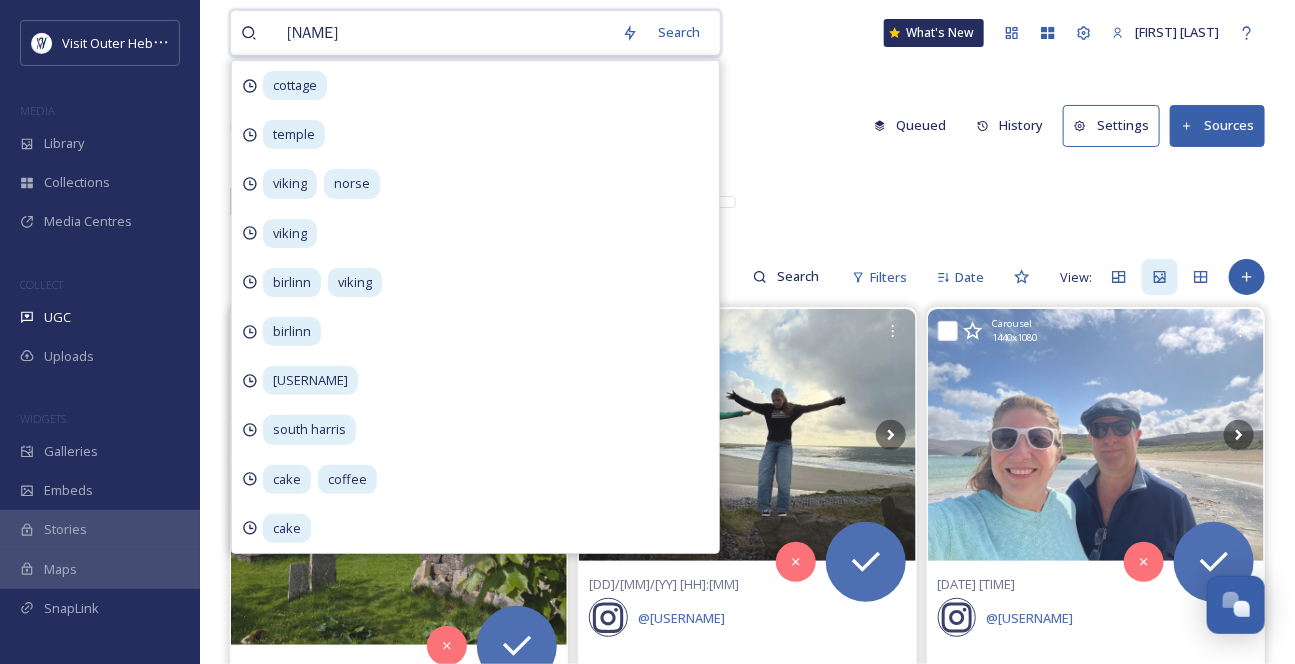 type on "giant" 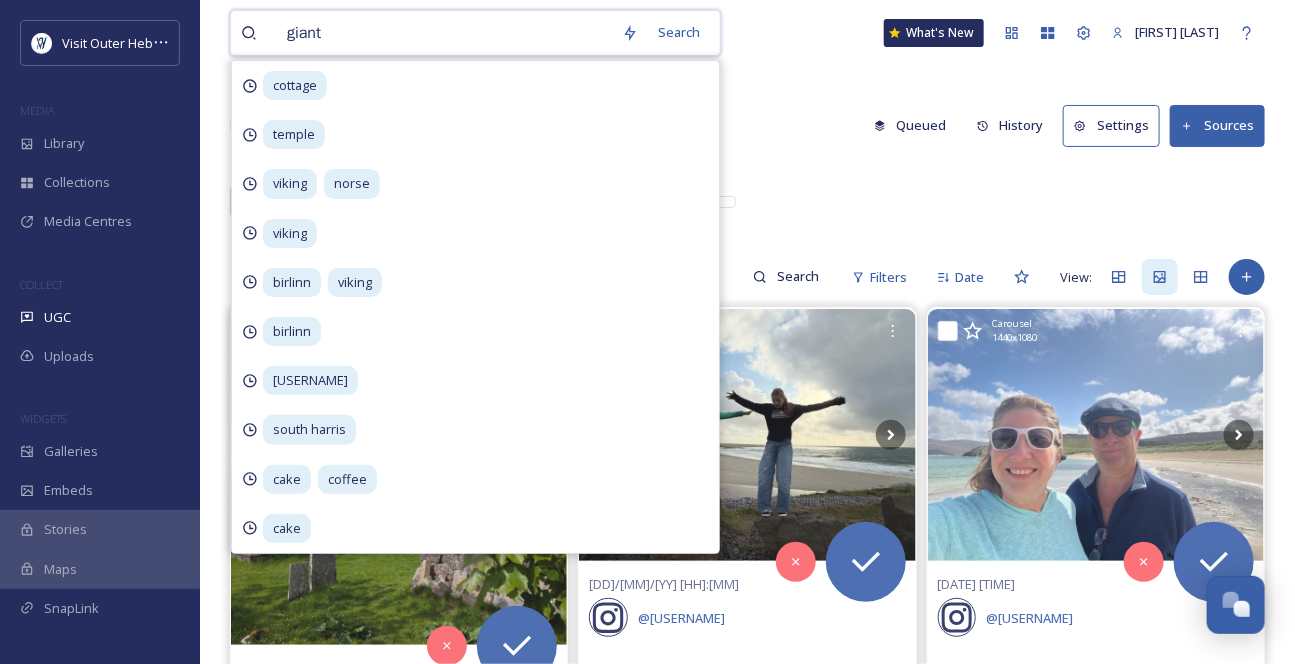 type 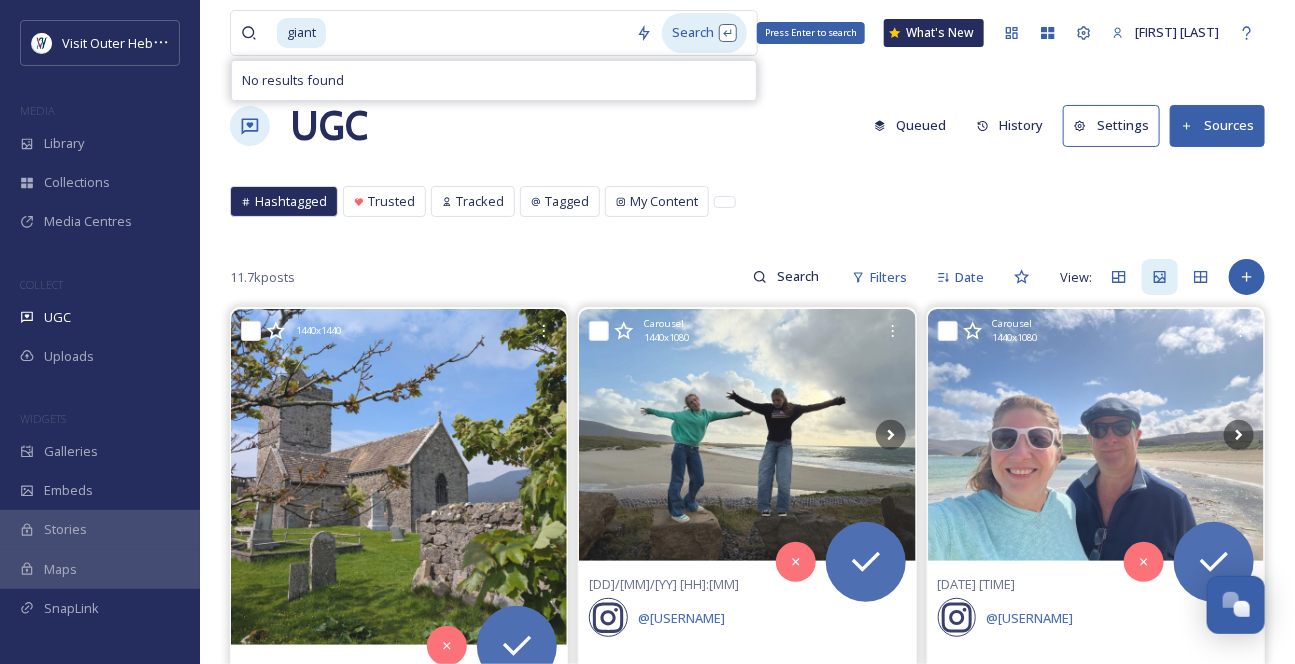 click on "Search Press Enter to search" at bounding box center [704, 32] 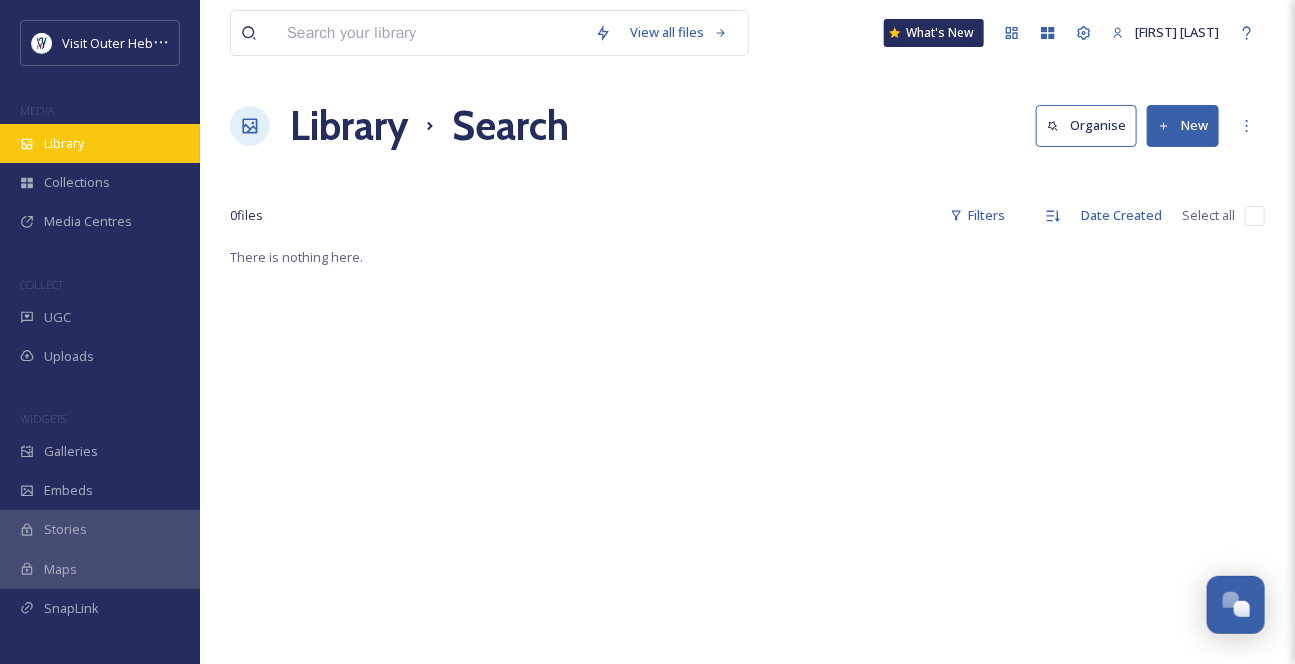 click on "Library" at bounding box center [100, 143] 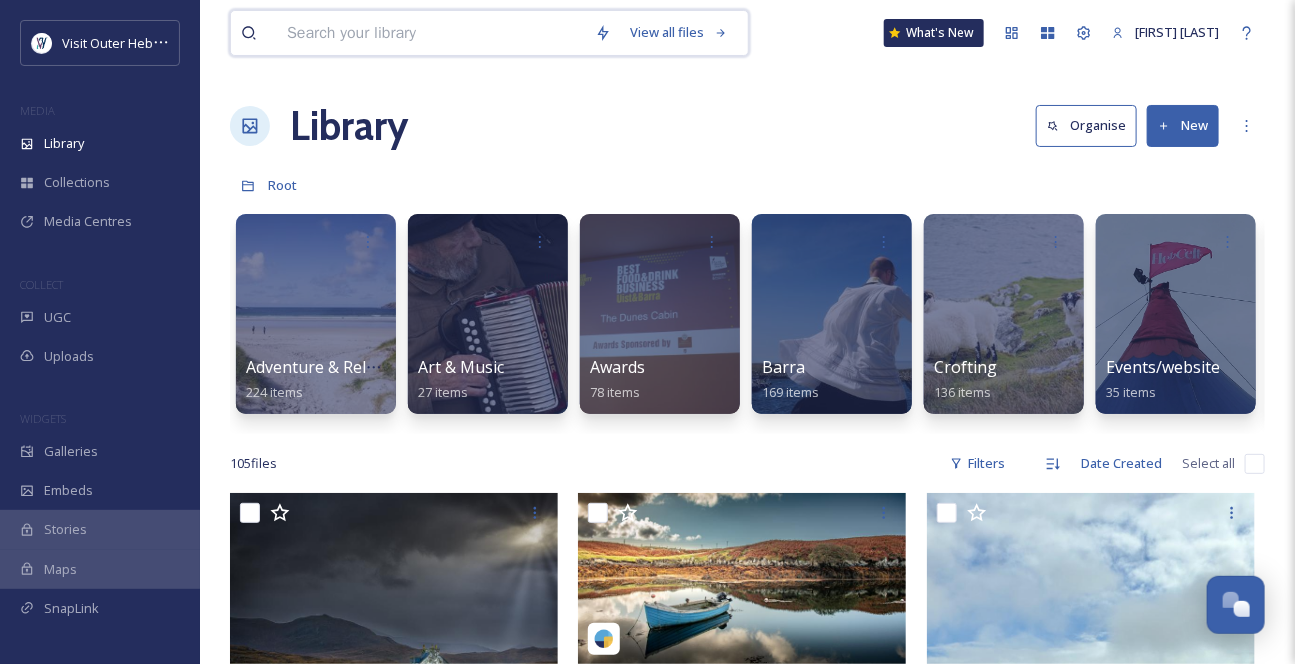 click at bounding box center (431, 33) 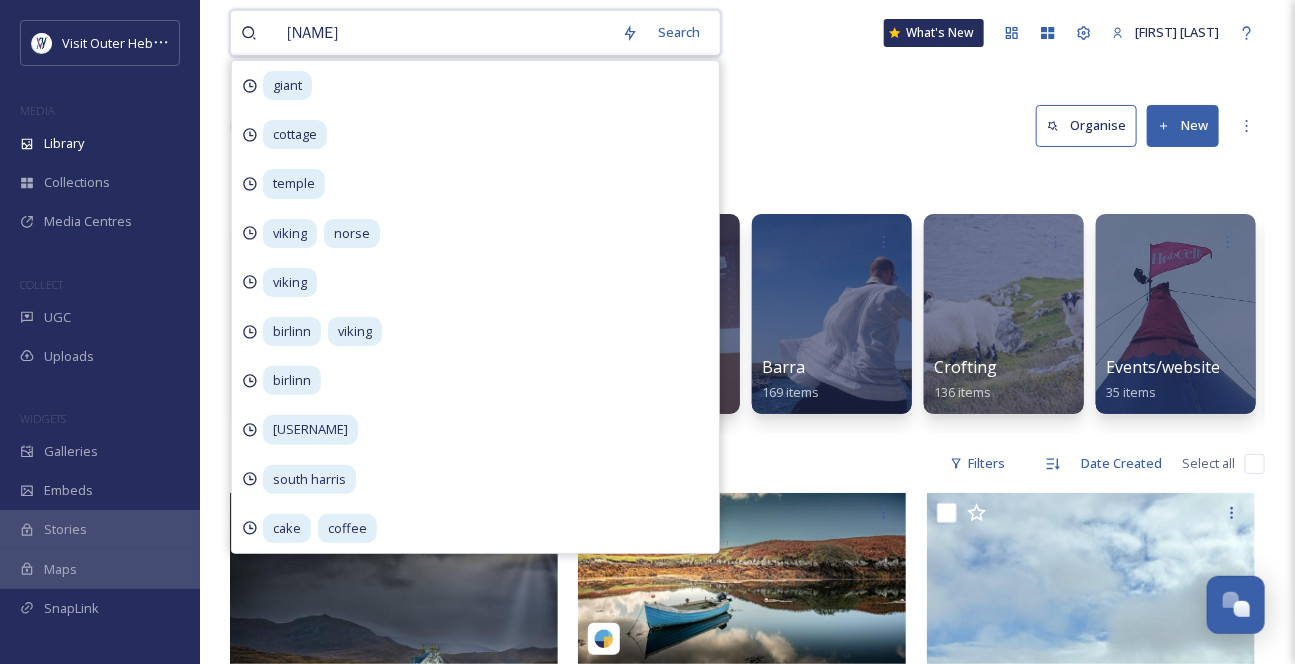 type on "giant" 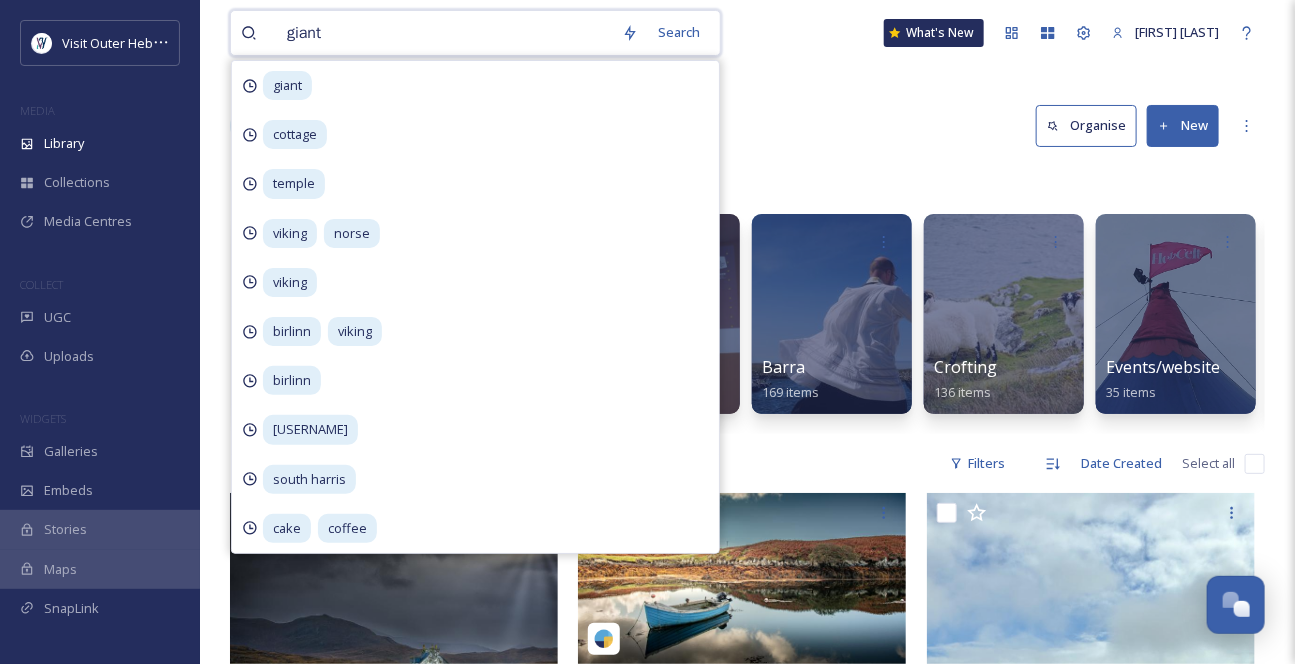 type 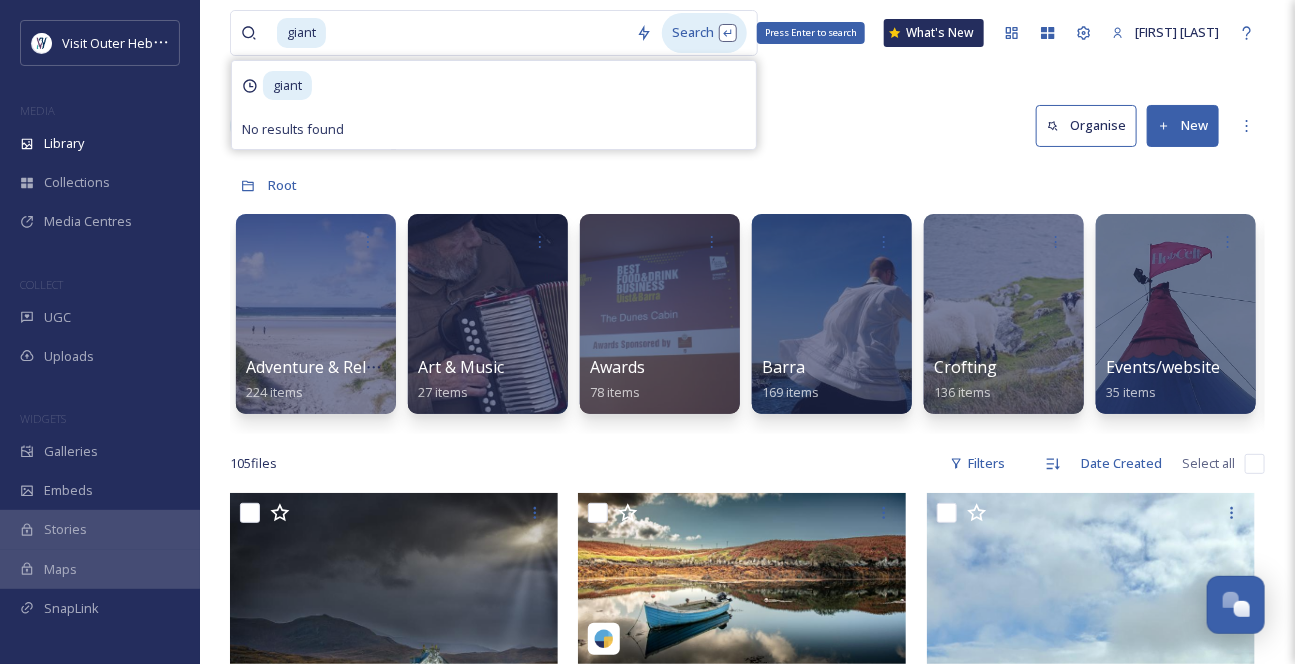 click on "Search Press Enter to search" at bounding box center [704, 32] 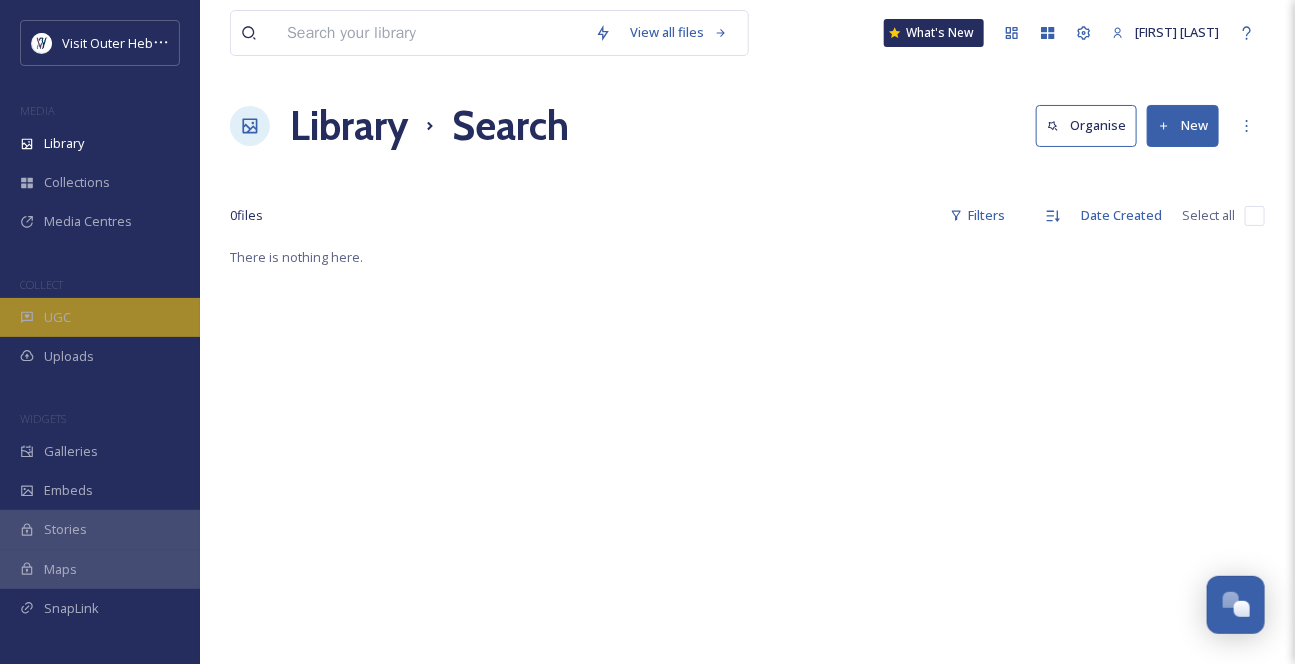 click on "UGC" at bounding box center (57, 317) 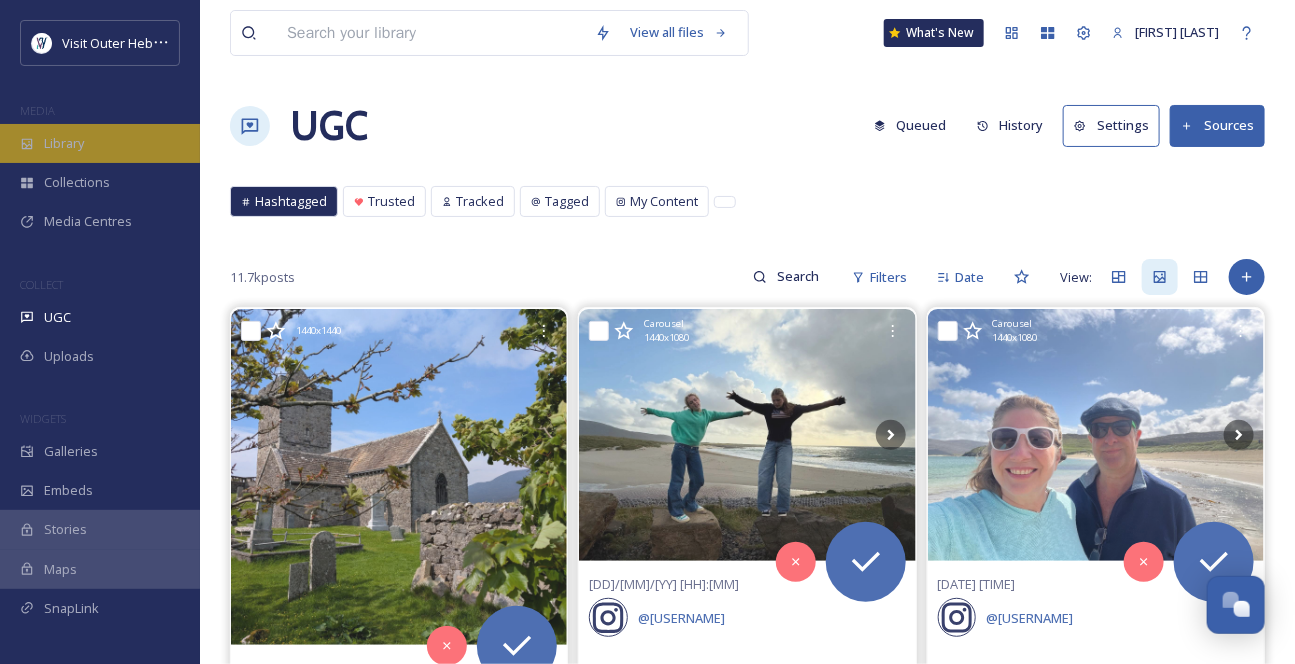 click on "Library" at bounding box center [100, 143] 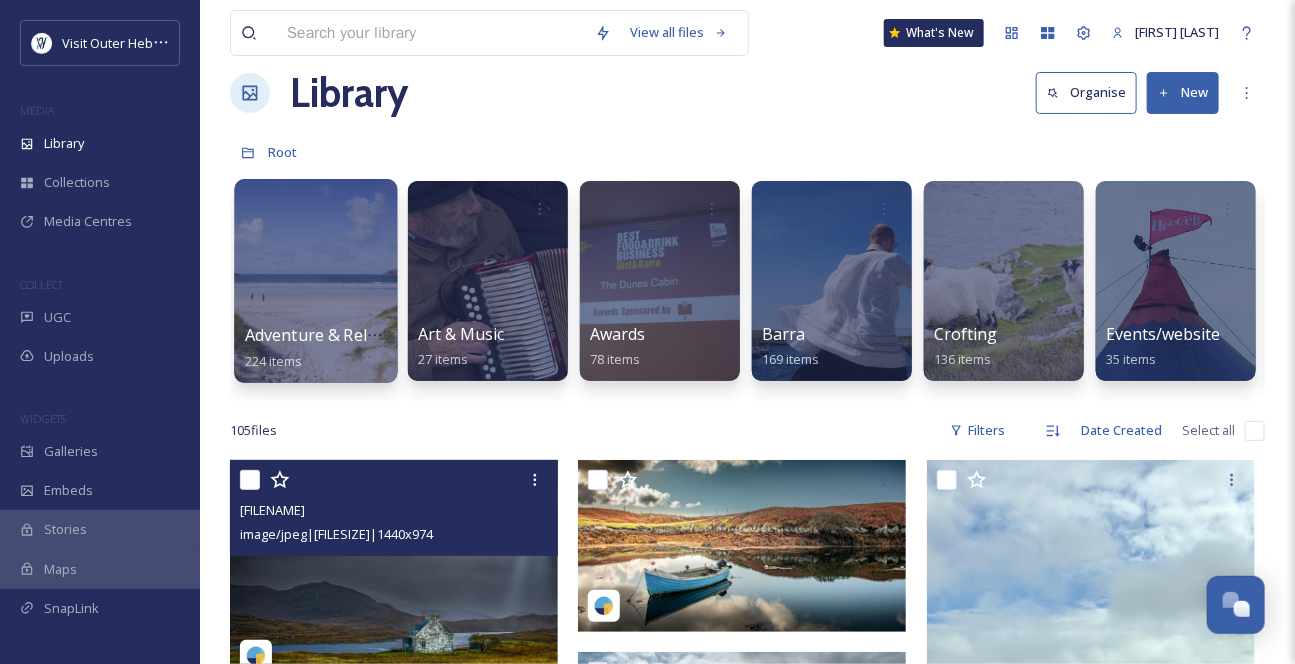scroll, scrollTop: 0, scrollLeft: 0, axis: both 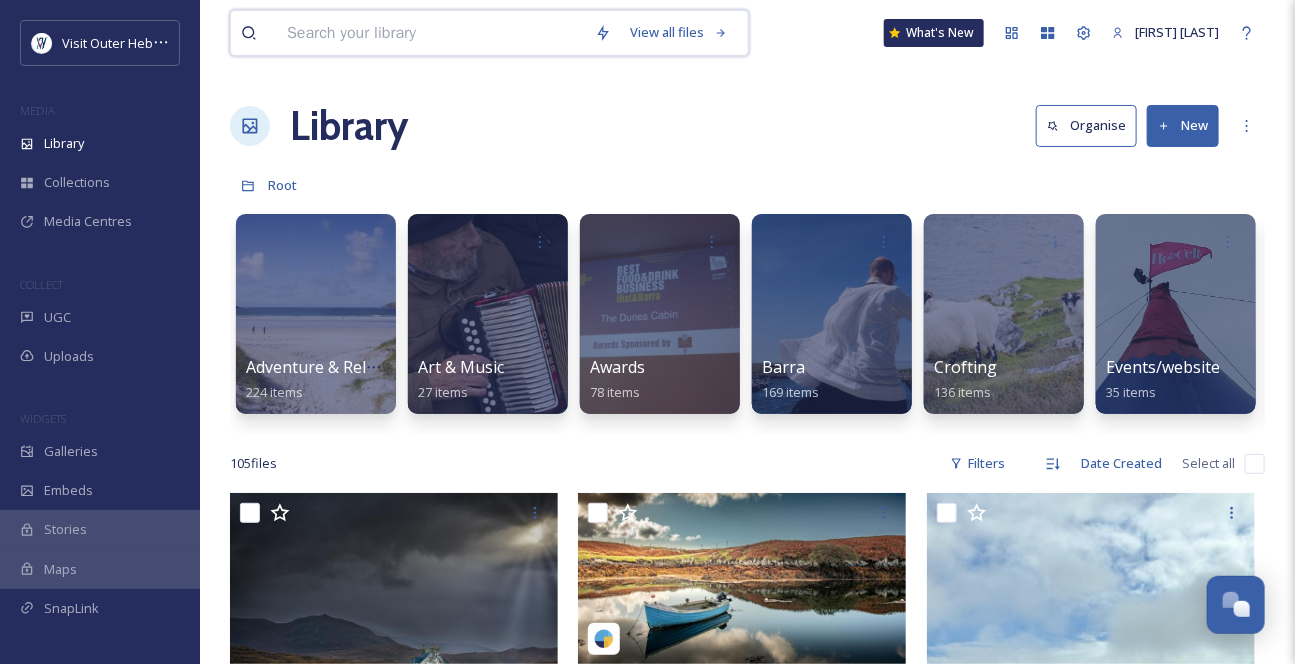 click at bounding box center (431, 33) 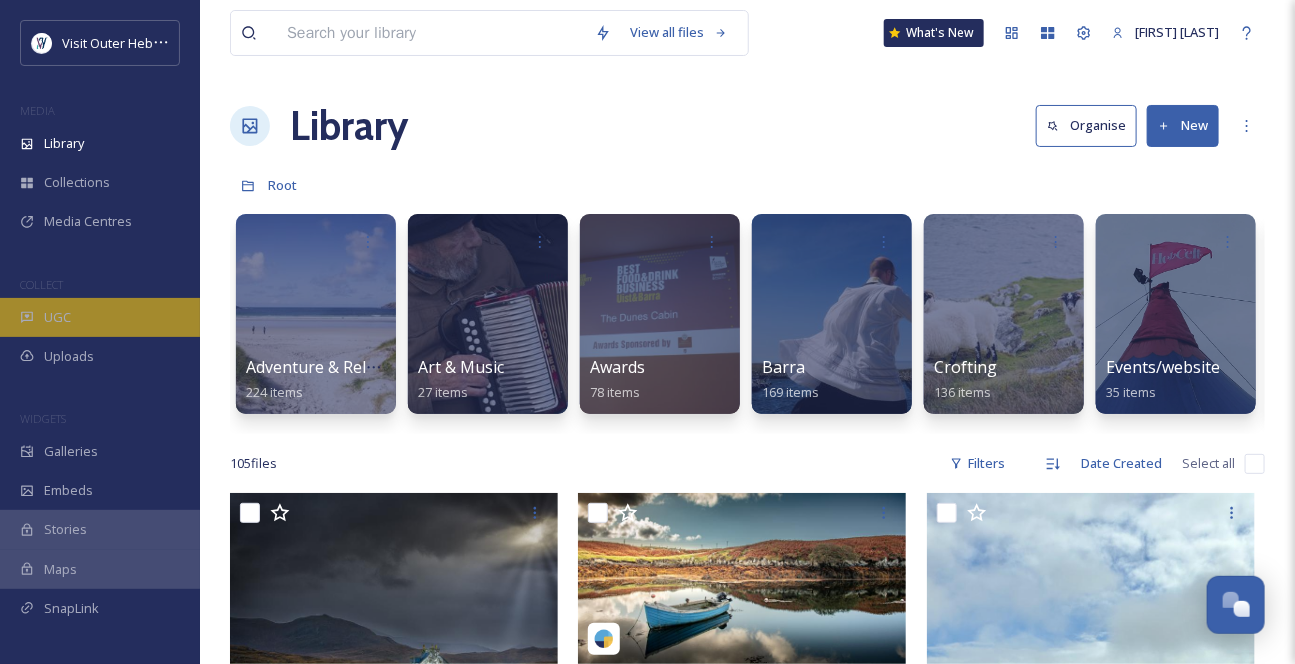 click on "UGC" at bounding box center (57, 317) 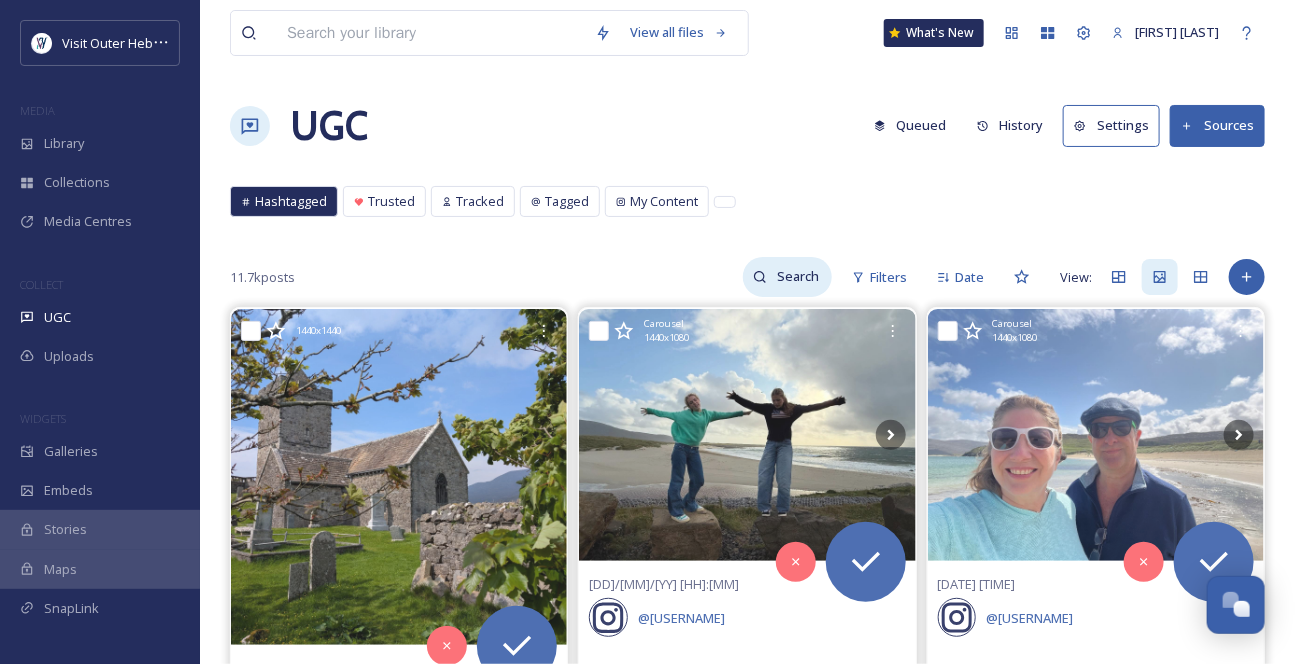 click at bounding box center (799, 277) 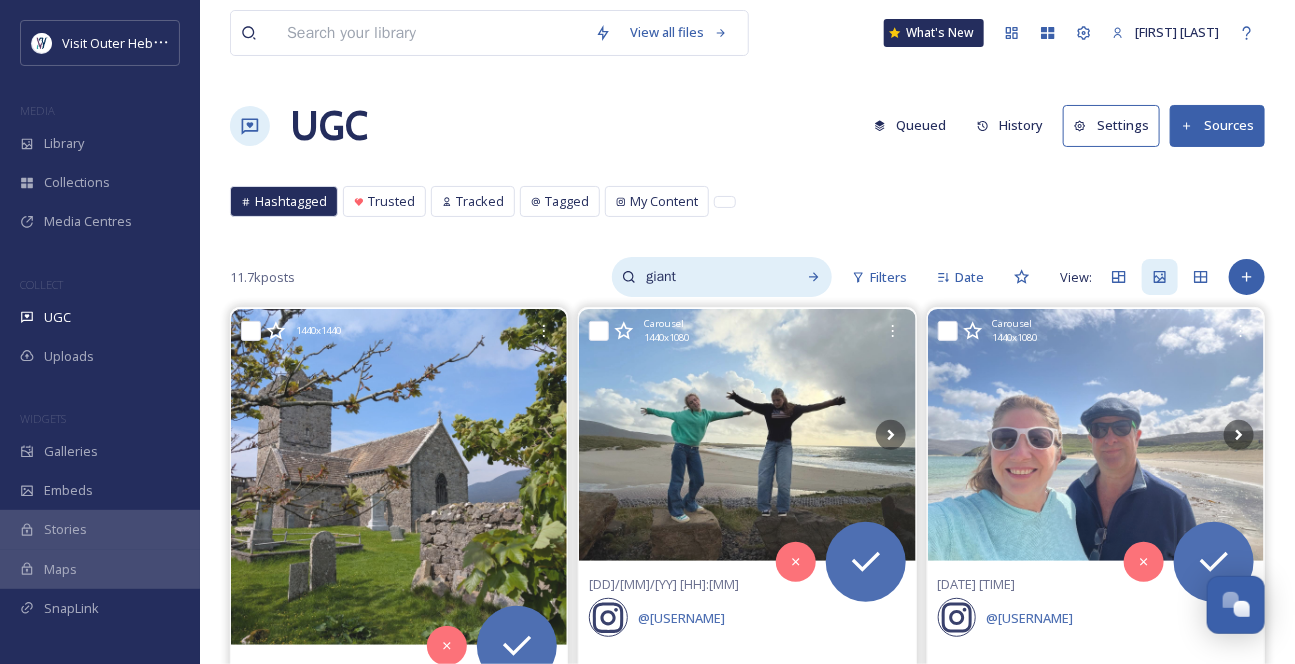 type on "giant" 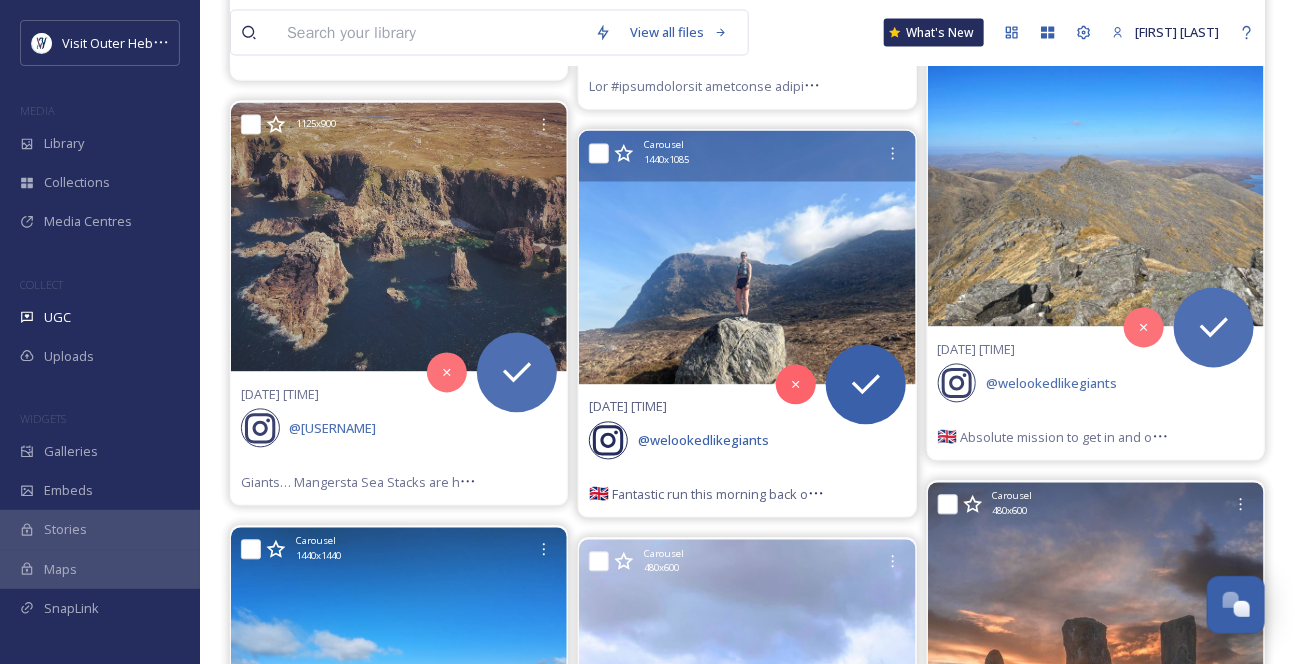 scroll, scrollTop: 1208, scrollLeft: 0, axis: vertical 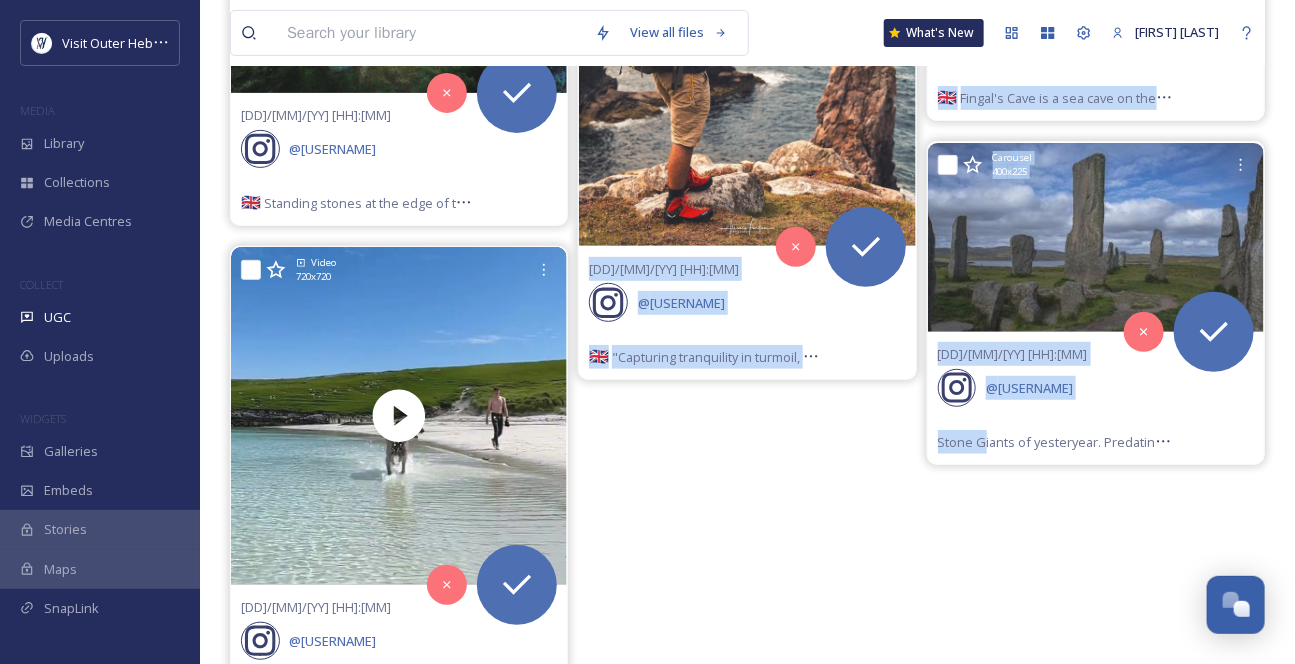 drag, startPoint x: 744, startPoint y: 410, endPoint x: 997, endPoint y: 707, distance: 390.15125 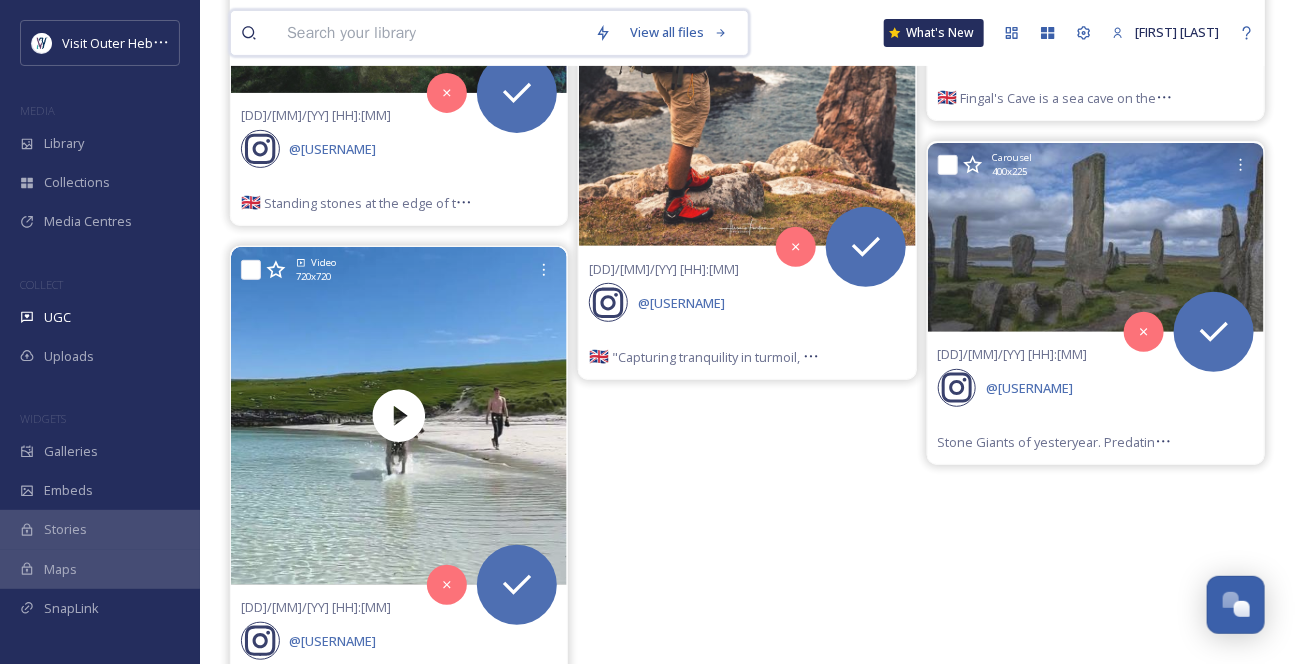 click at bounding box center (431, 33) 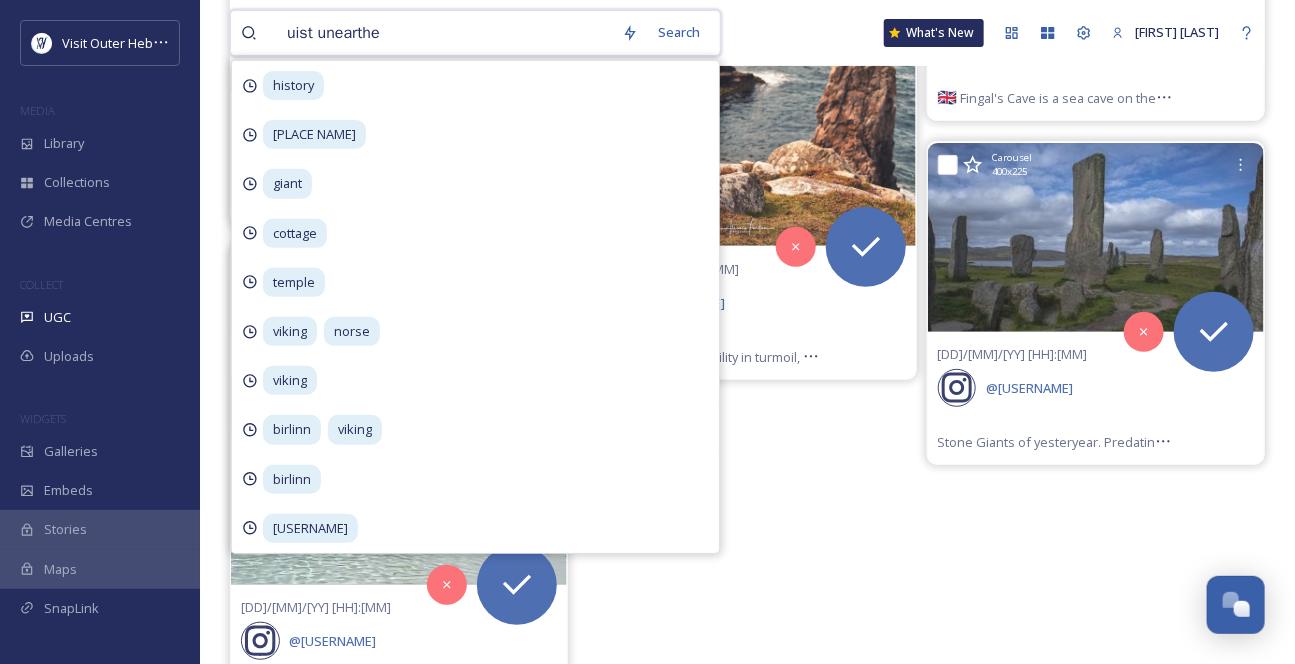 type on "uist unearthed" 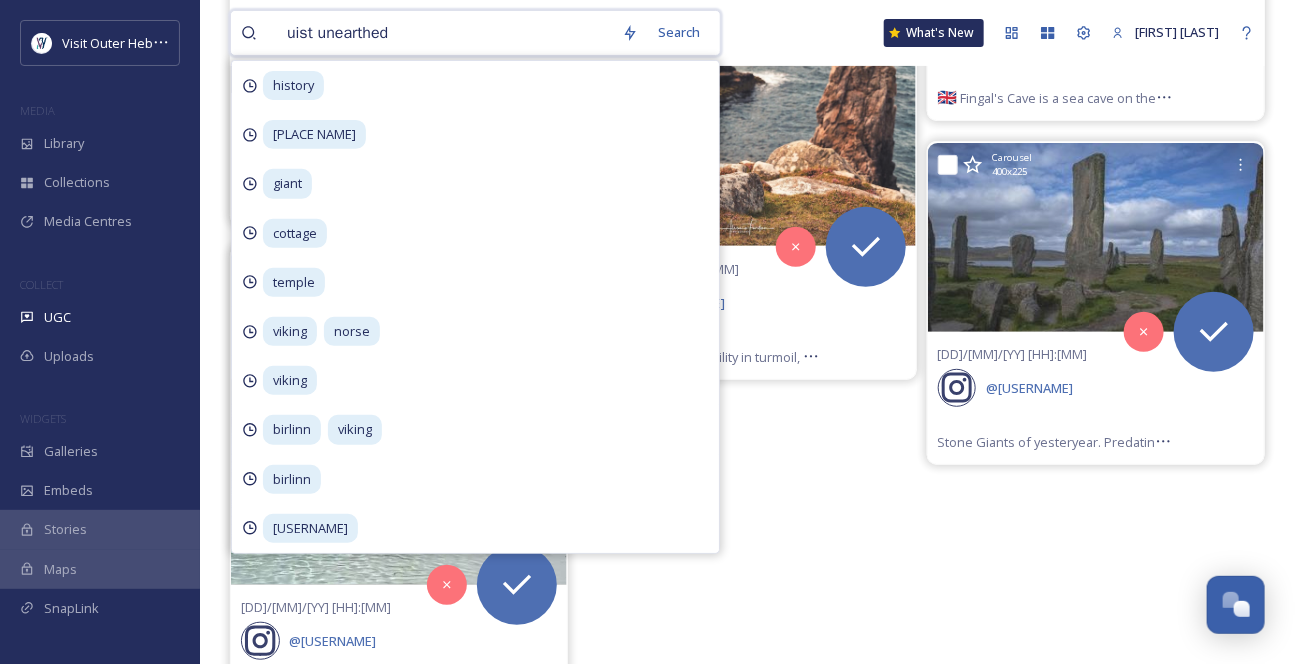 type 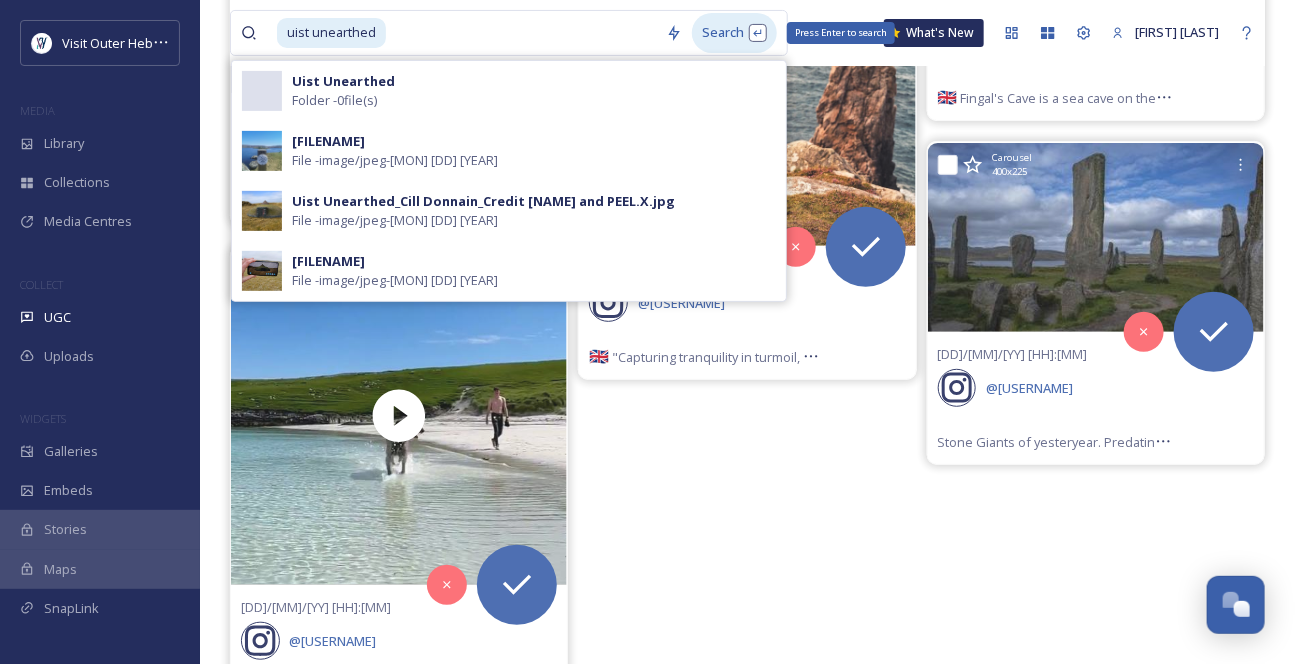 click on "Search Press Enter to search" at bounding box center (734, 32) 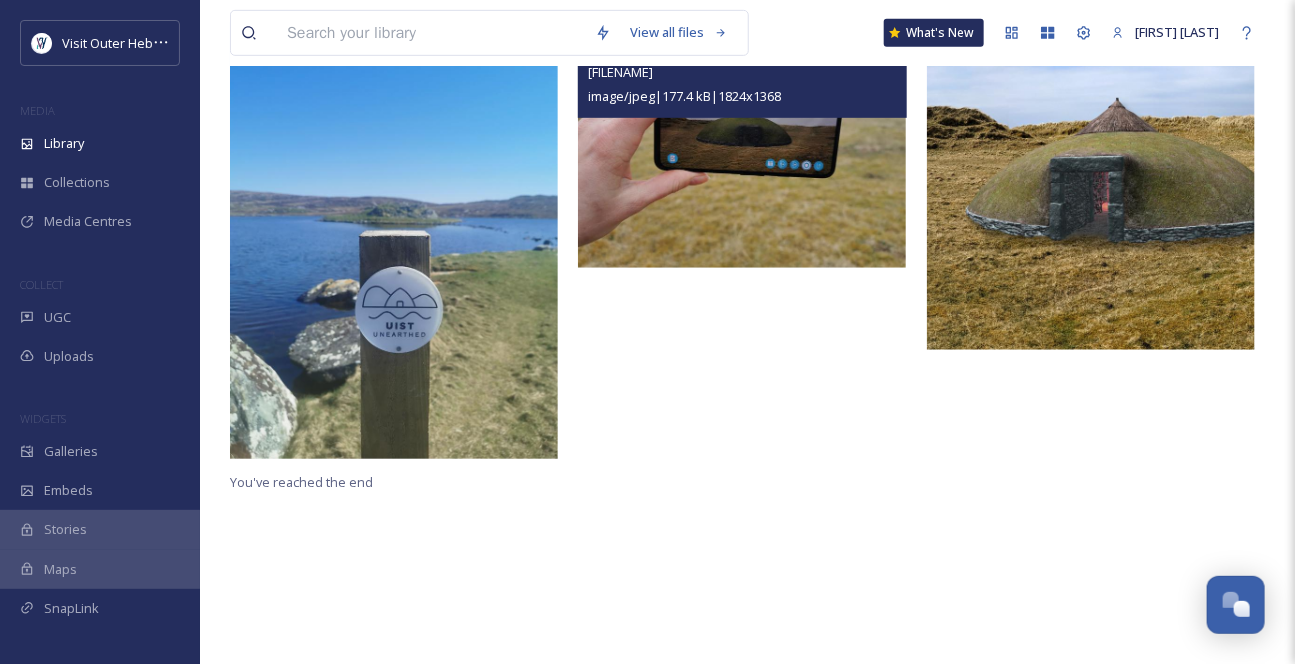 scroll, scrollTop: 454, scrollLeft: 0, axis: vertical 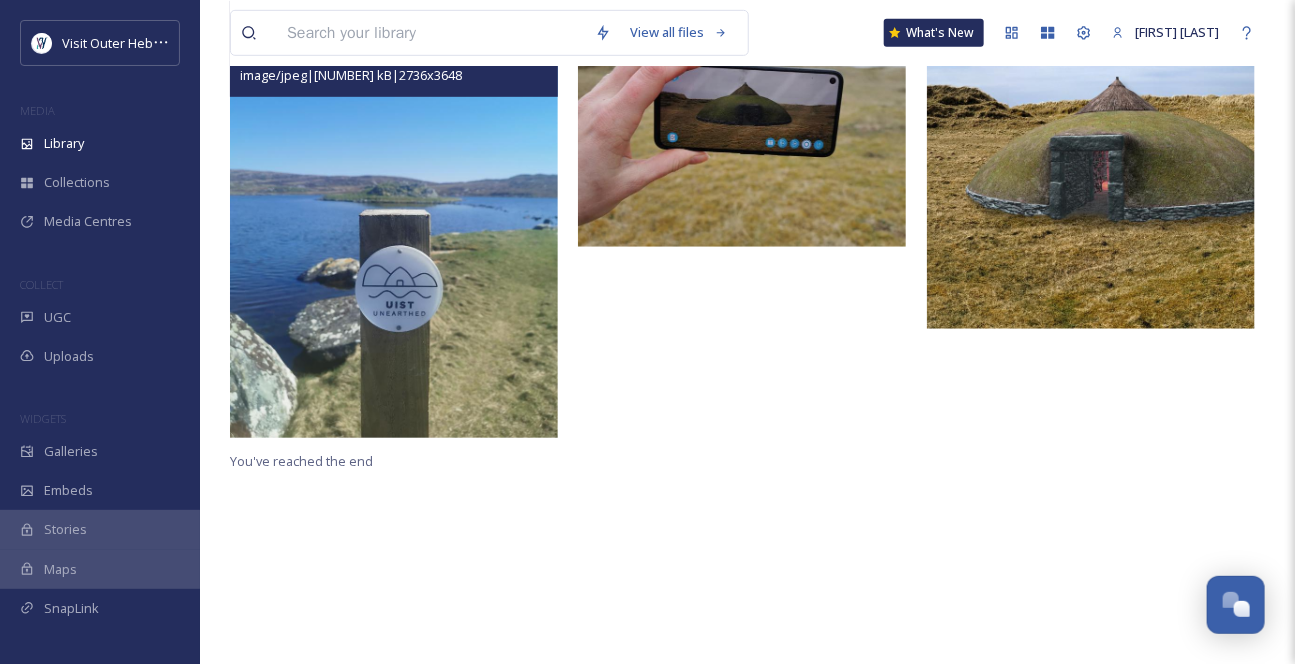 click at bounding box center [394, 219] 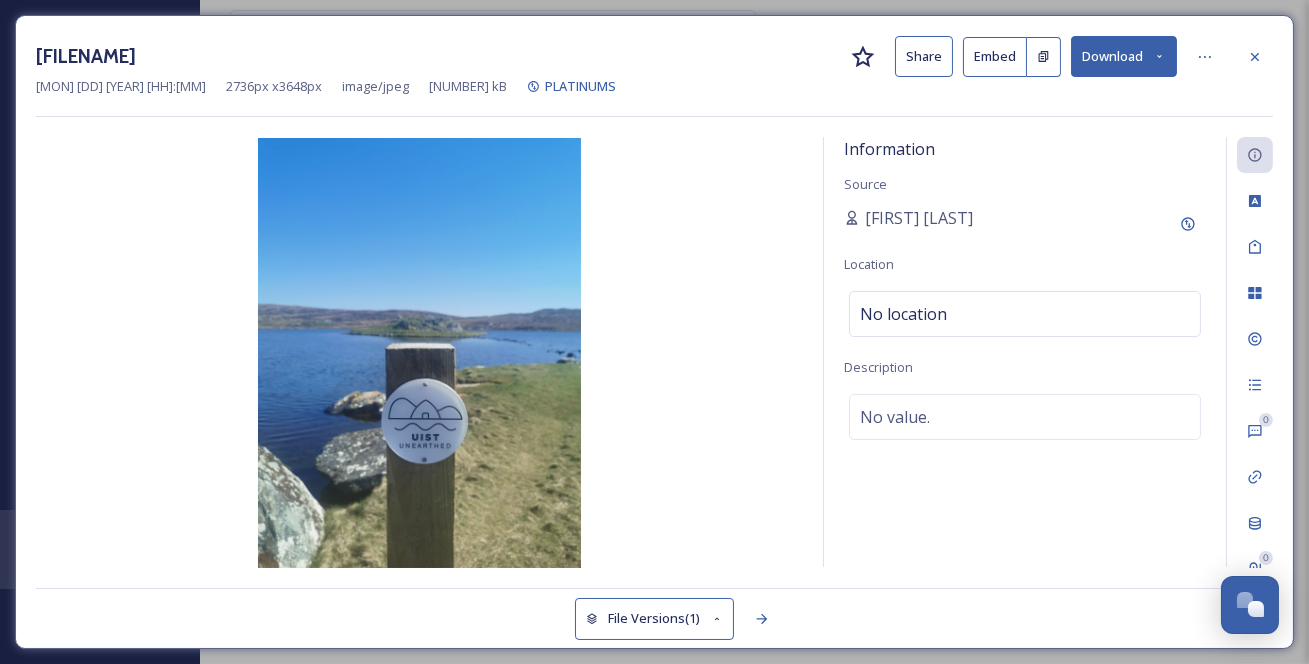 click on "Download" at bounding box center (1124, 56) 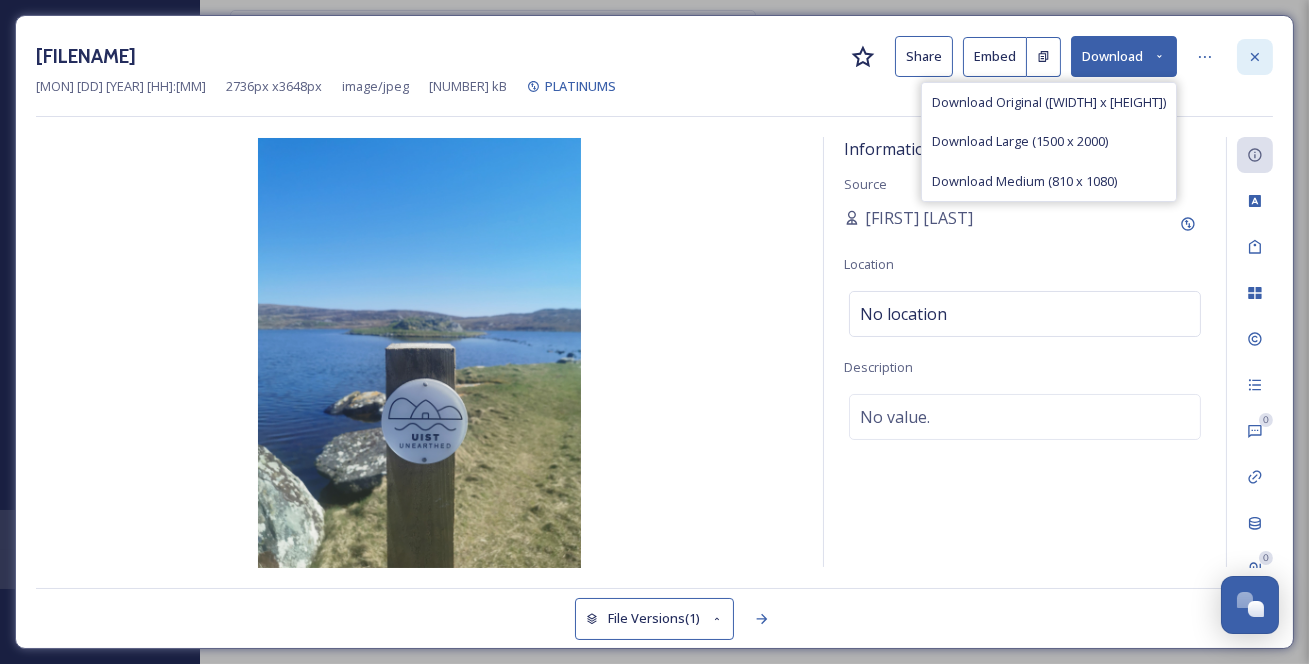 click 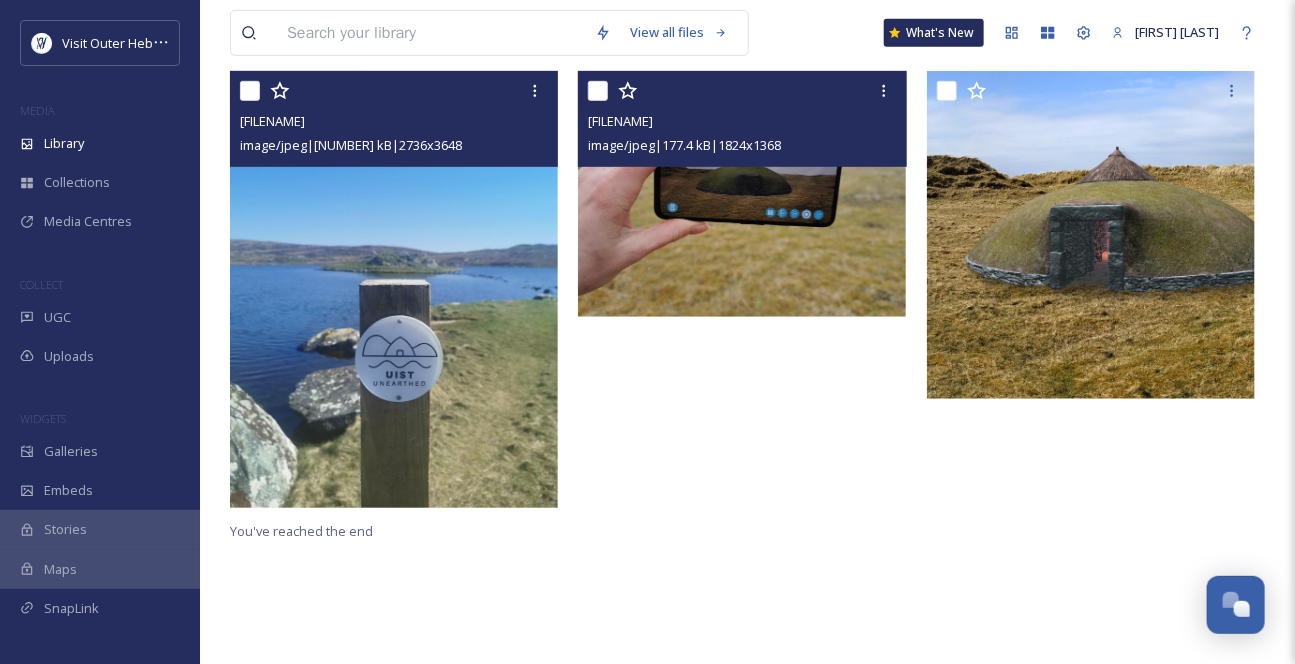 scroll, scrollTop: 363, scrollLeft: 0, axis: vertical 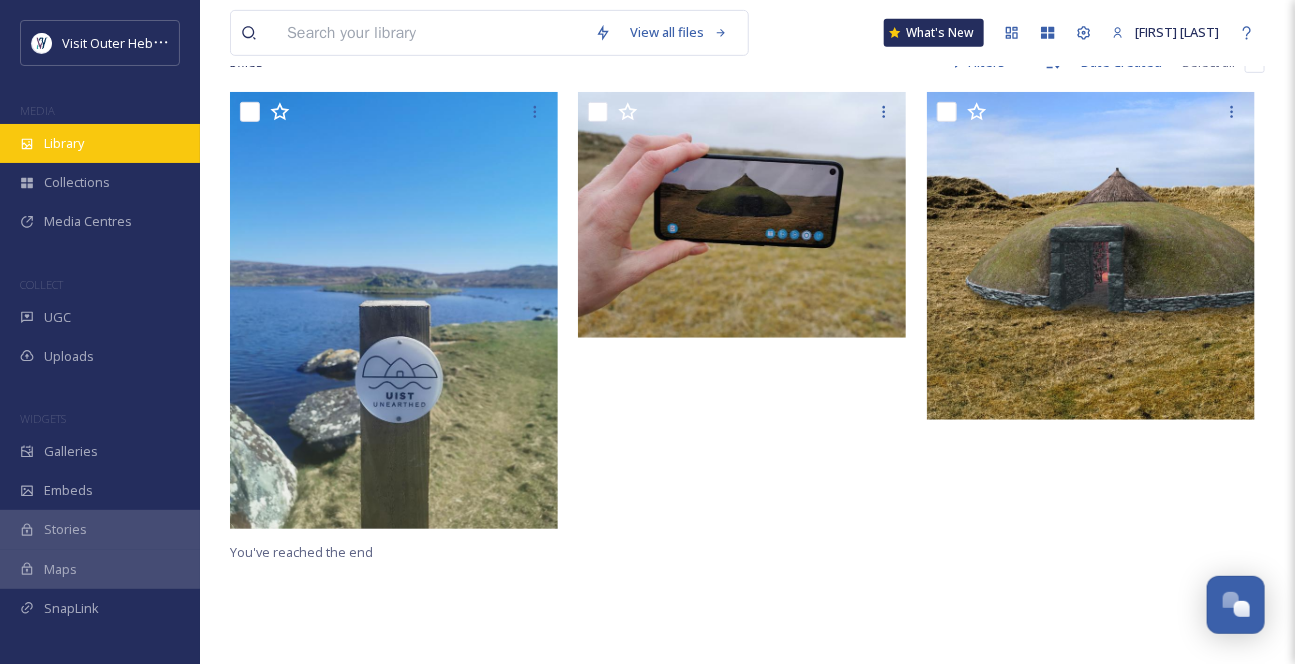 click on "Library" at bounding box center [64, 143] 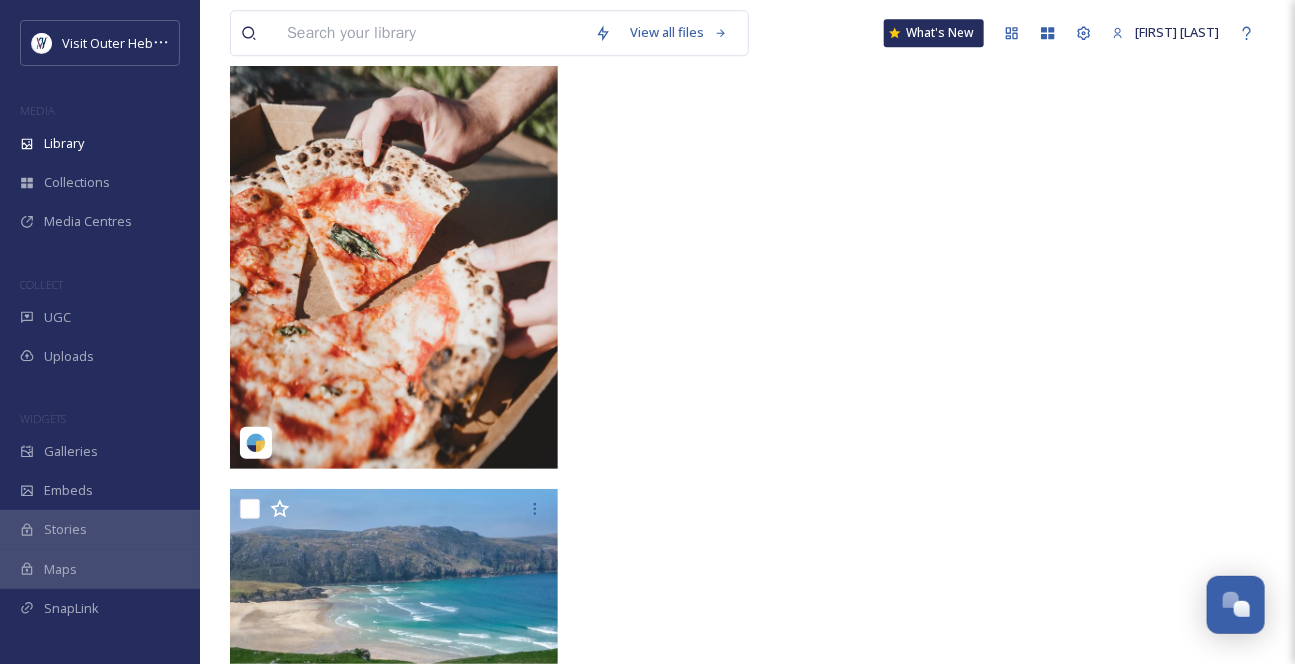 scroll, scrollTop: 13692, scrollLeft: 0, axis: vertical 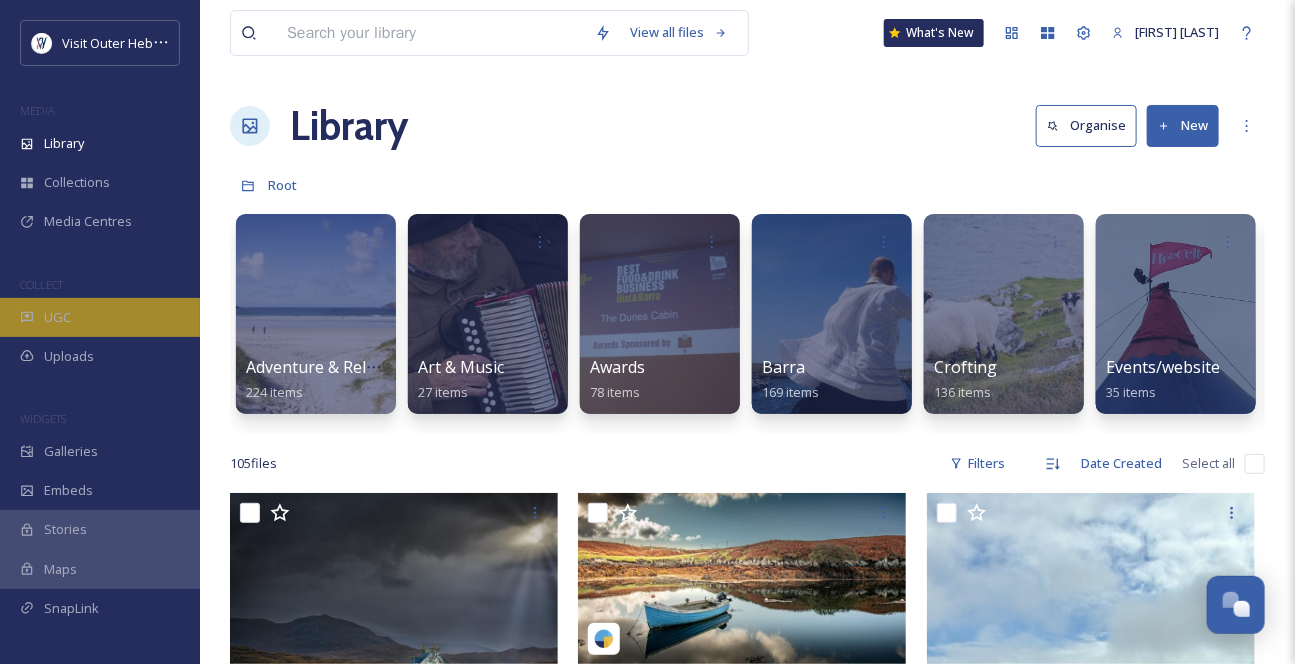 click on "UGC" at bounding box center (57, 317) 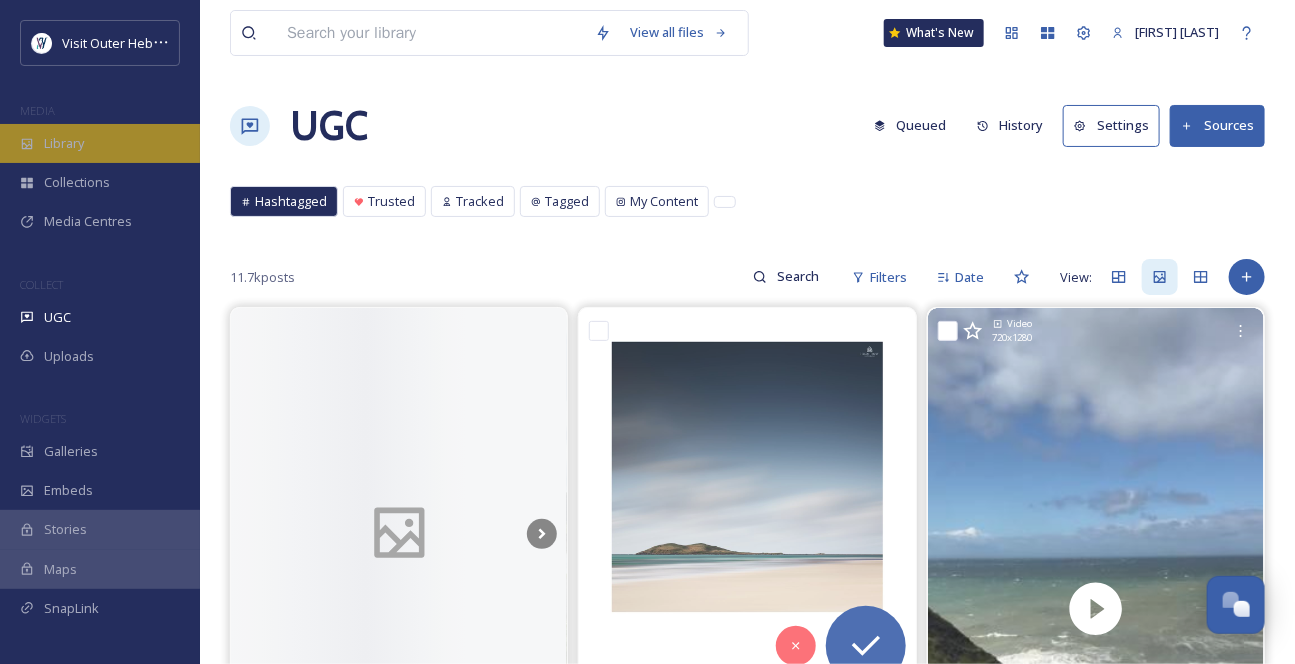 click on "Library" at bounding box center [100, 143] 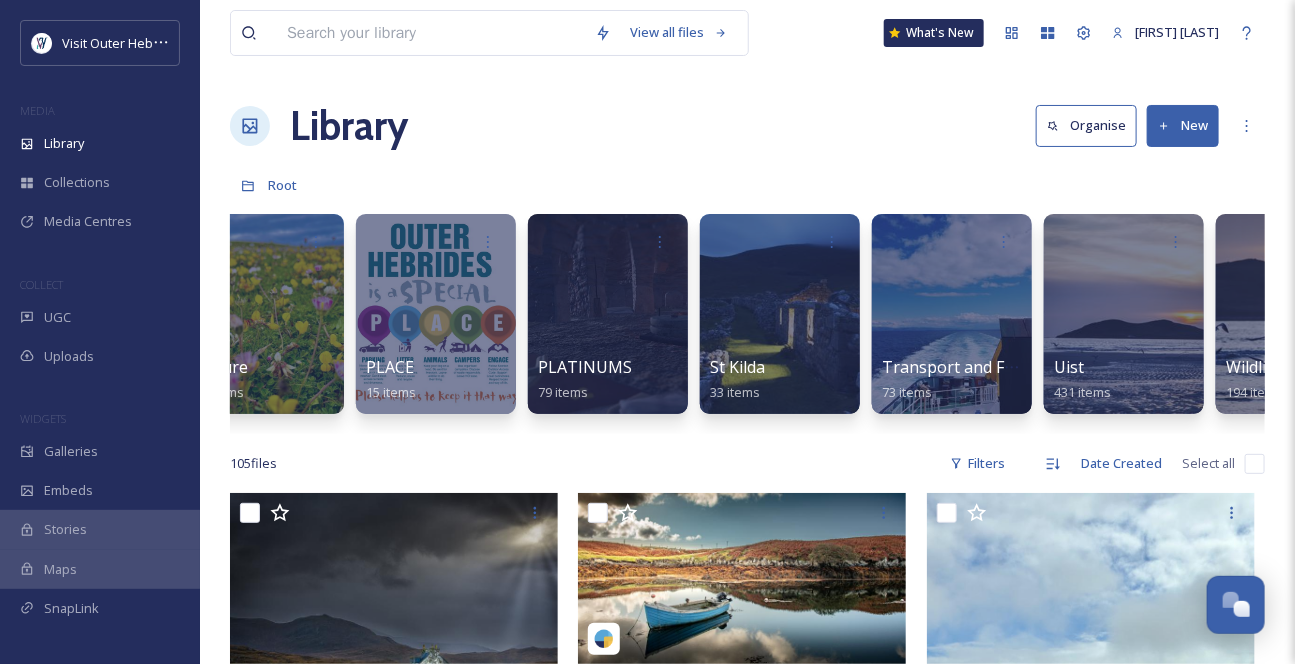 scroll, scrollTop: 0, scrollLeft: 2854, axis: horizontal 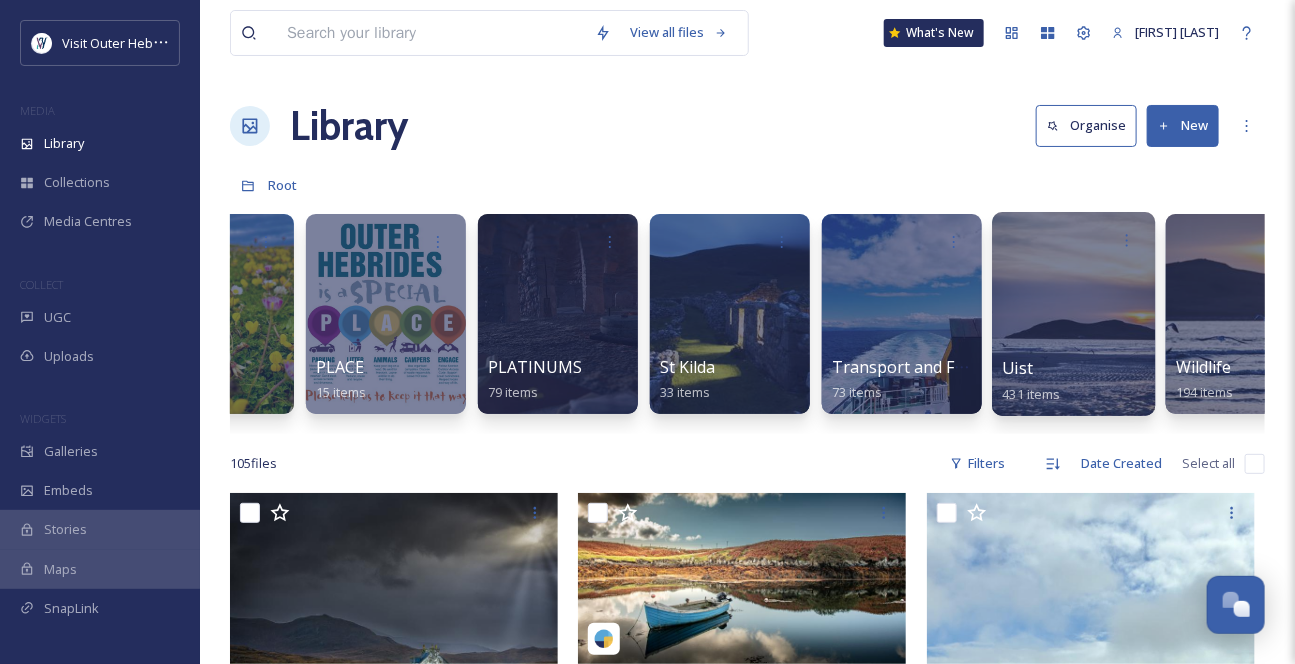 click on "Uist [NUMBER] items" at bounding box center [1074, 381] 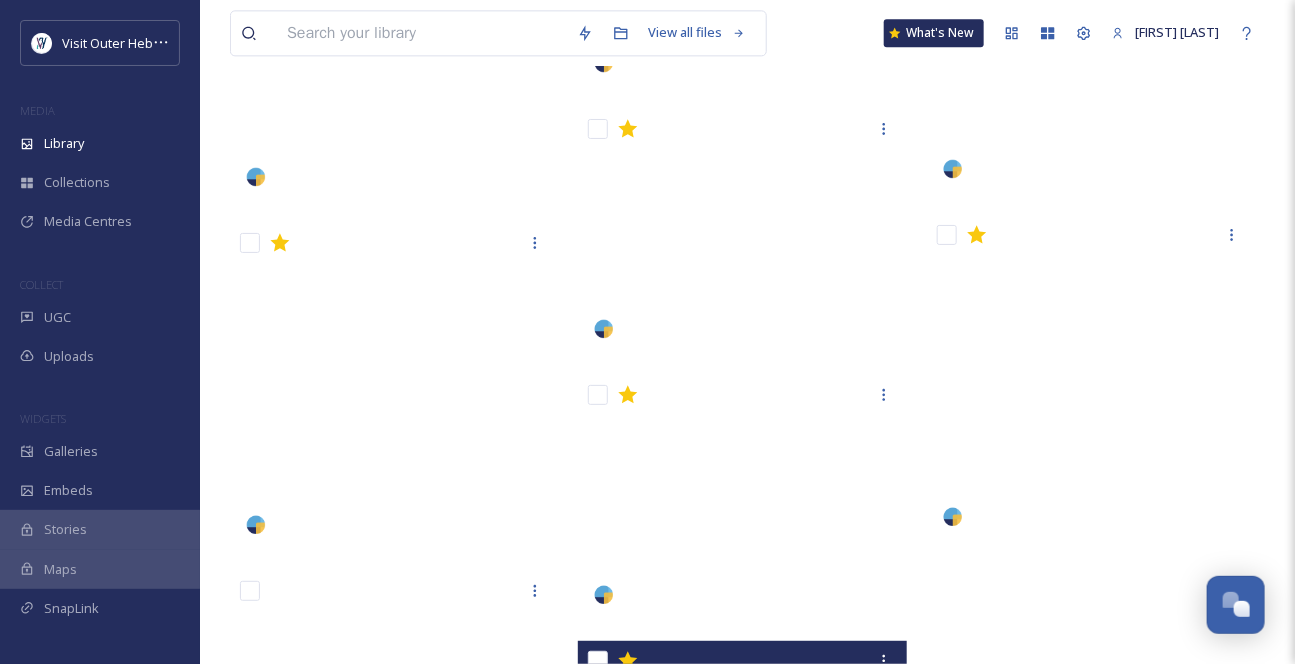 scroll, scrollTop: 44423, scrollLeft: 0, axis: vertical 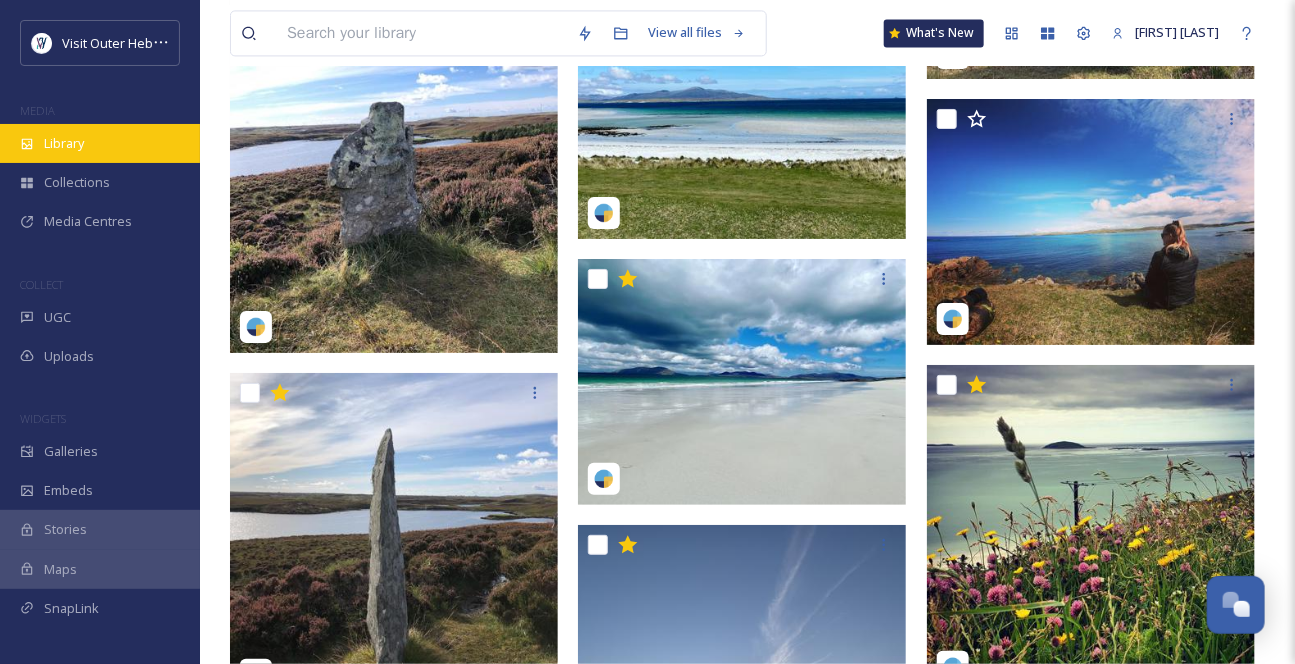 click on "Library" at bounding box center [64, 143] 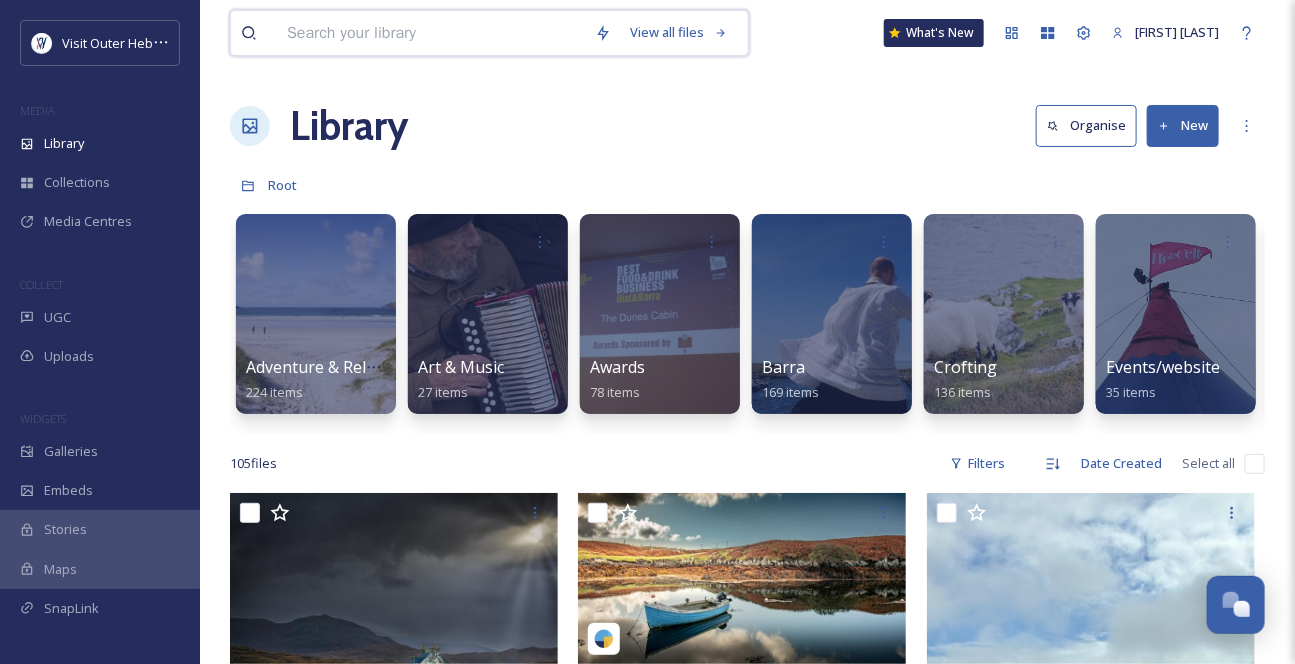 click at bounding box center [431, 33] 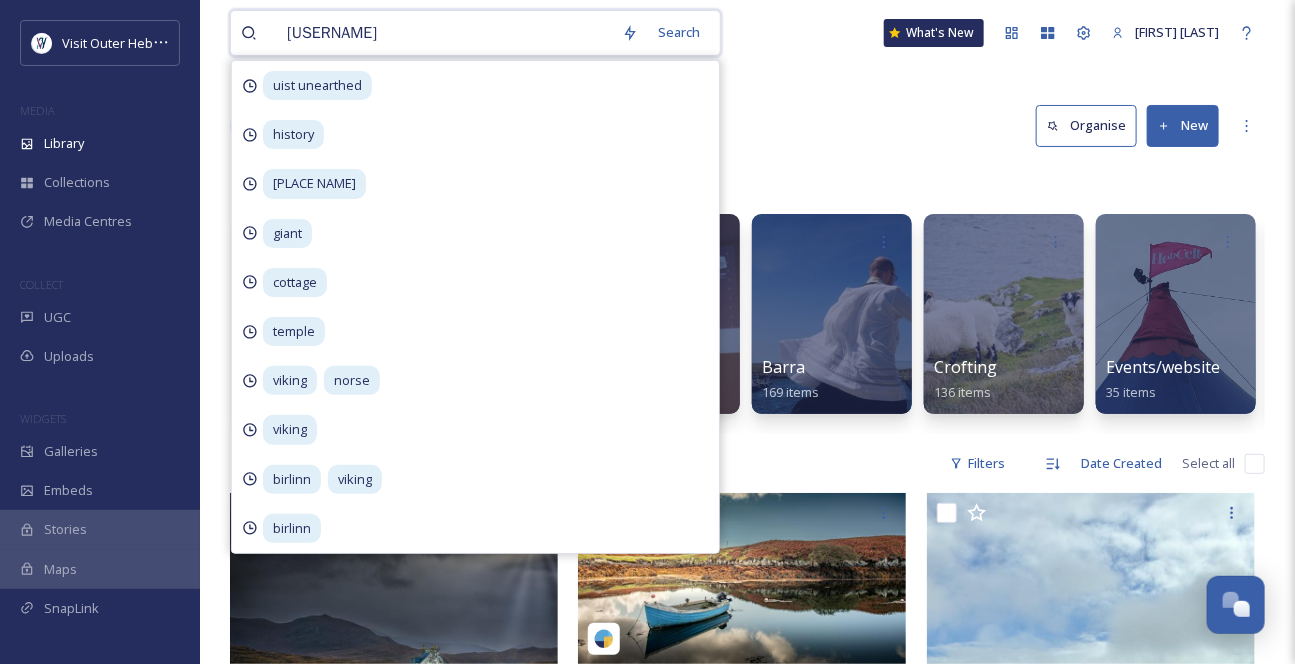 type on "history" 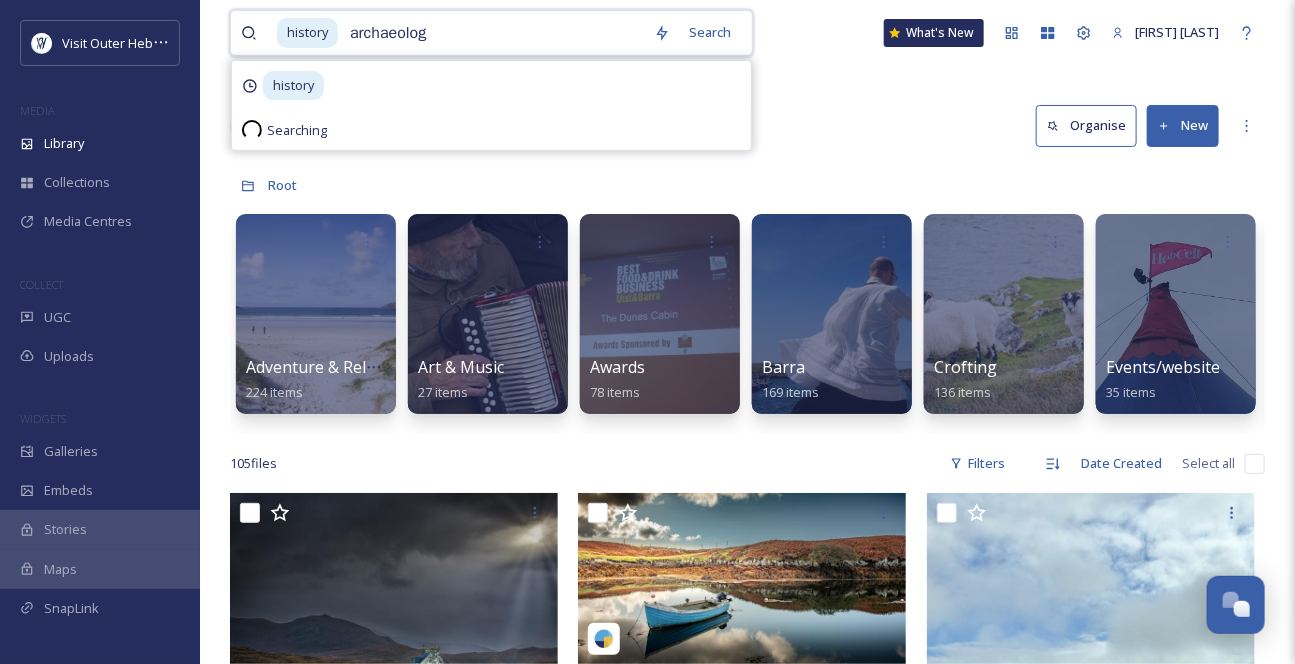 type on "archaeology" 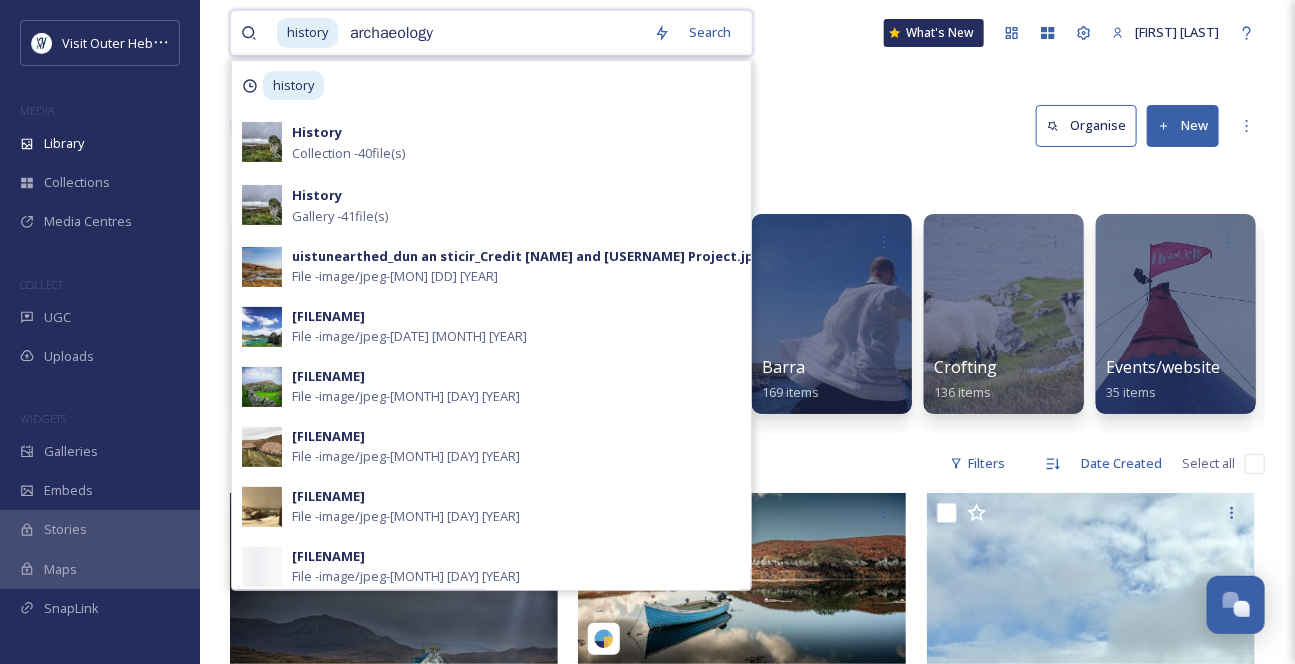 type 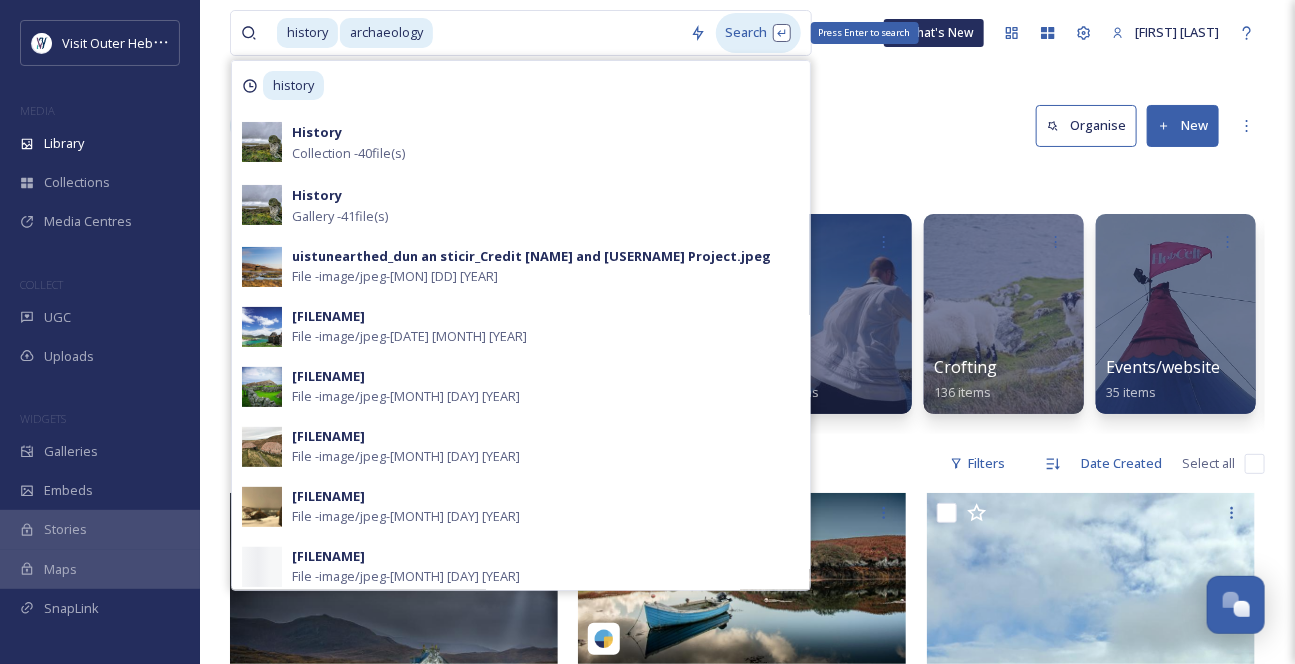 click on "Search Press Enter to search" at bounding box center [758, 32] 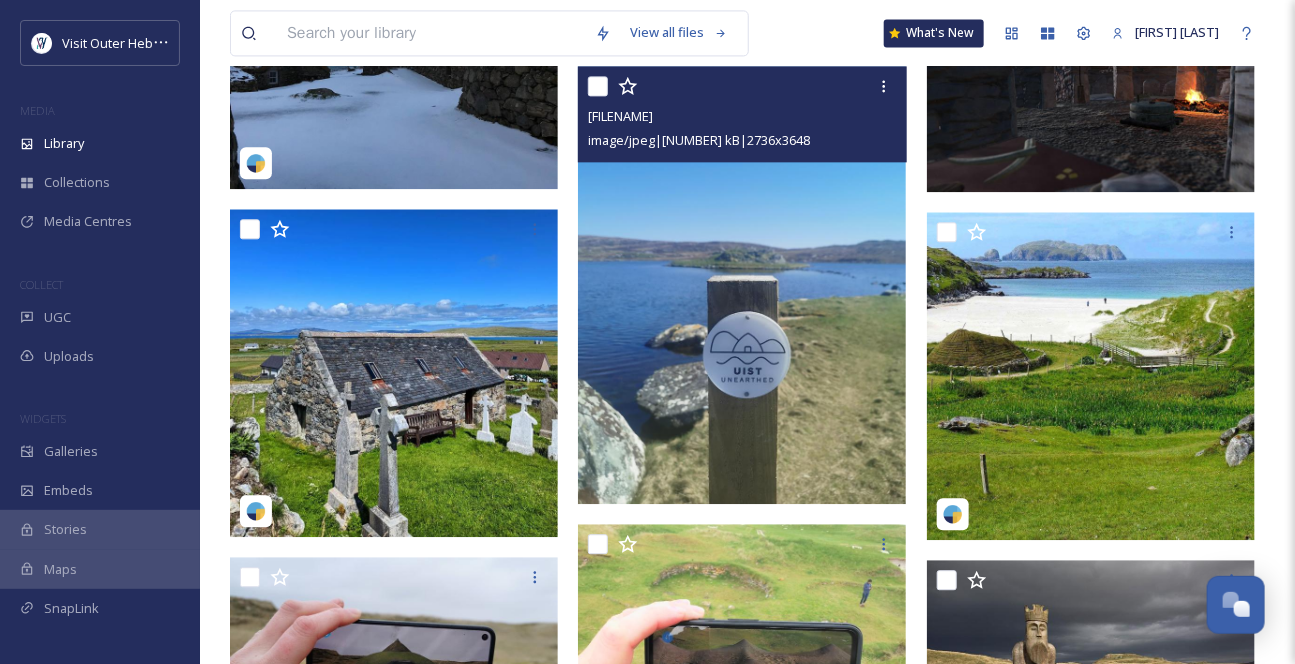 scroll, scrollTop: 1658, scrollLeft: 0, axis: vertical 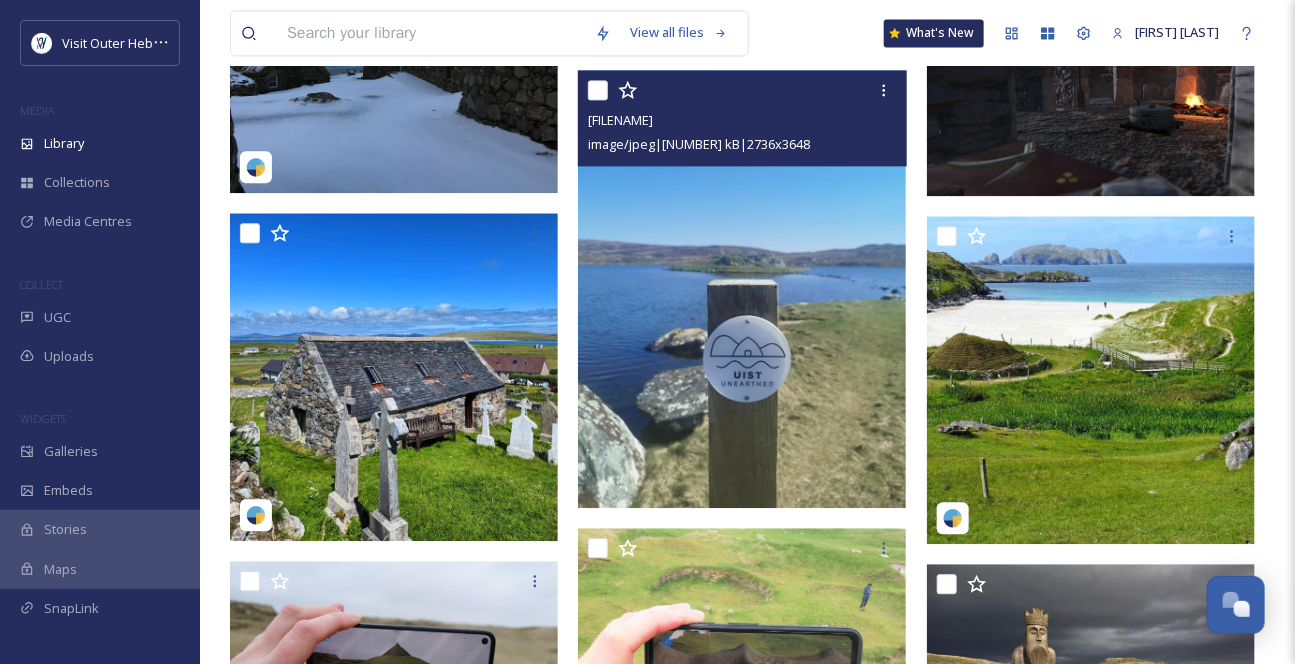click at bounding box center [742, 288] 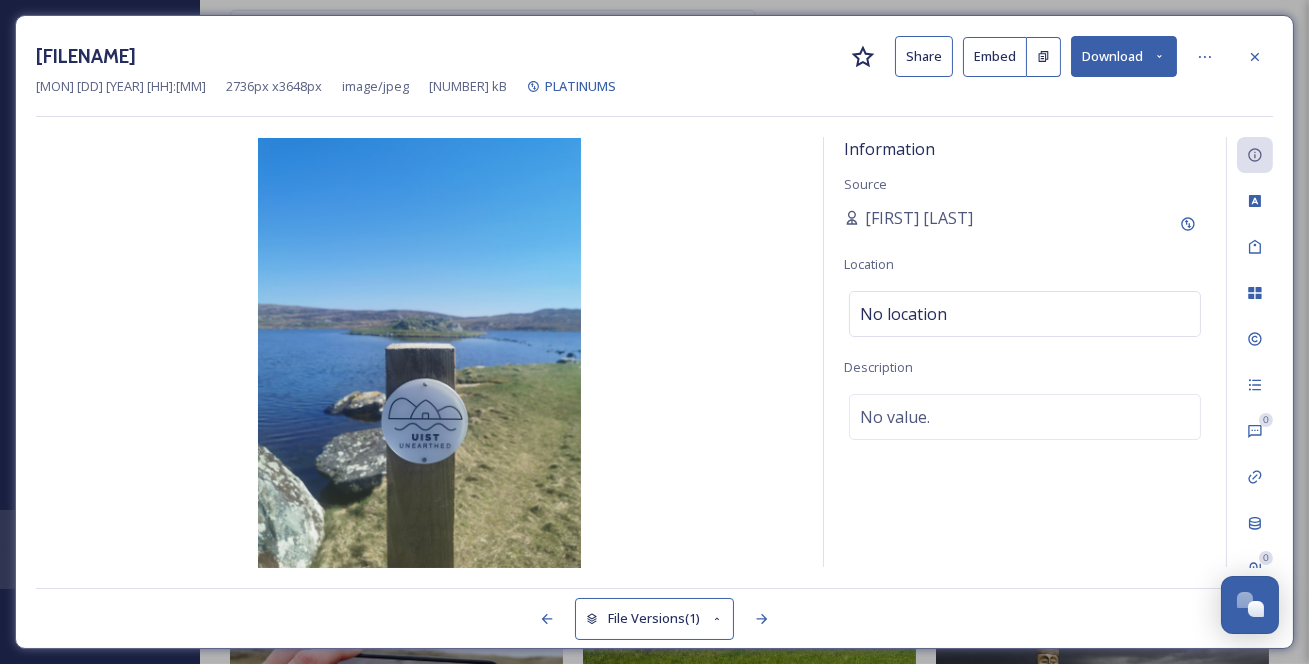 drag, startPoint x: 735, startPoint y: 56, endPoint x: 487, endPoint y: 58, distance: 248.00807 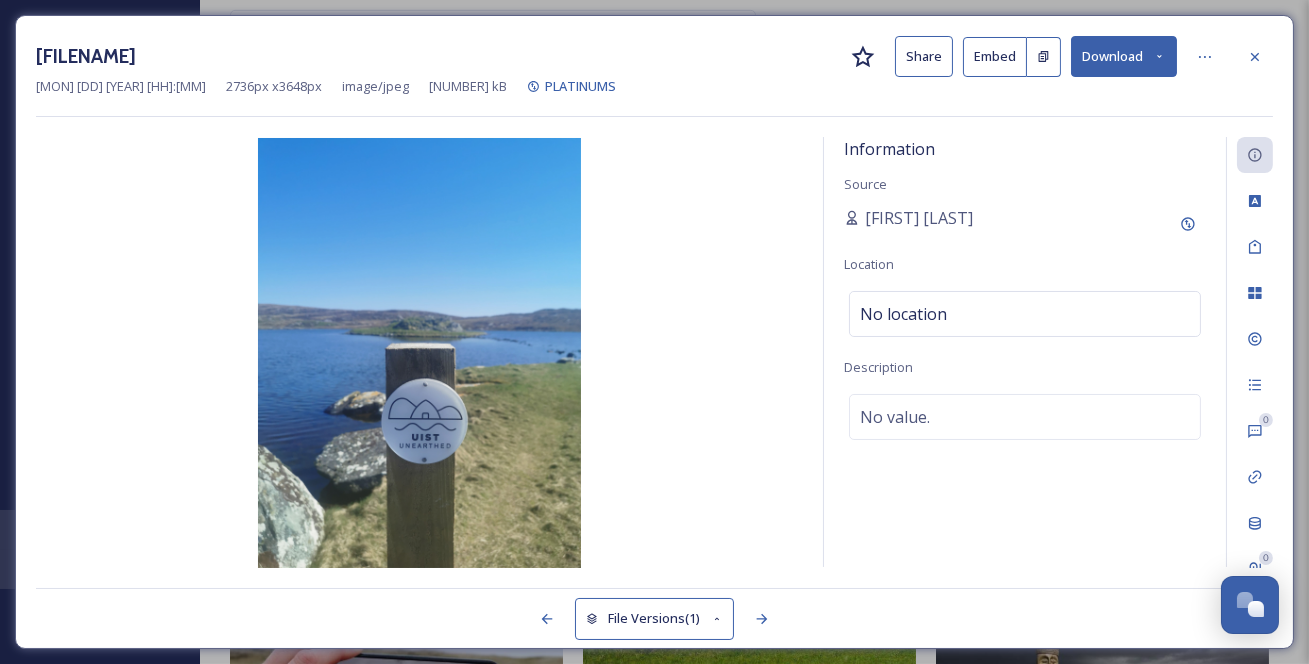 click on "Download" at bounding box center [1124, 56] 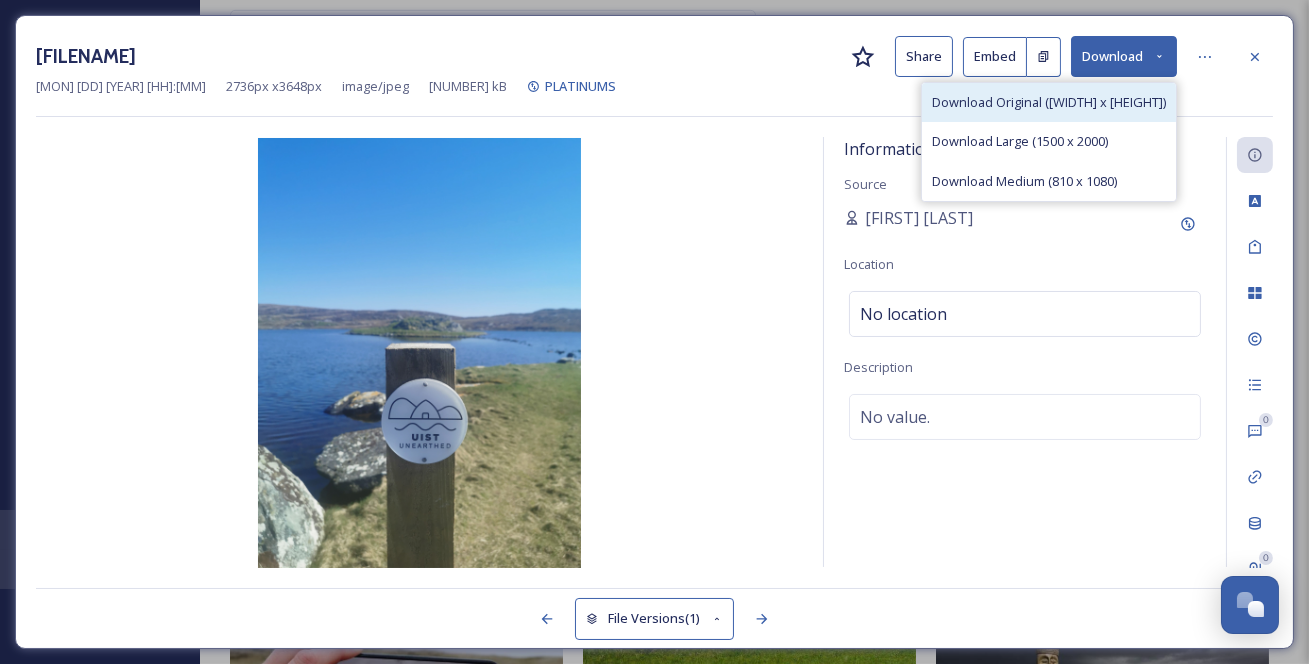 click on "Download Original ([WIDTH] x [HEIGHT])" at bounding box center (1049, 102) 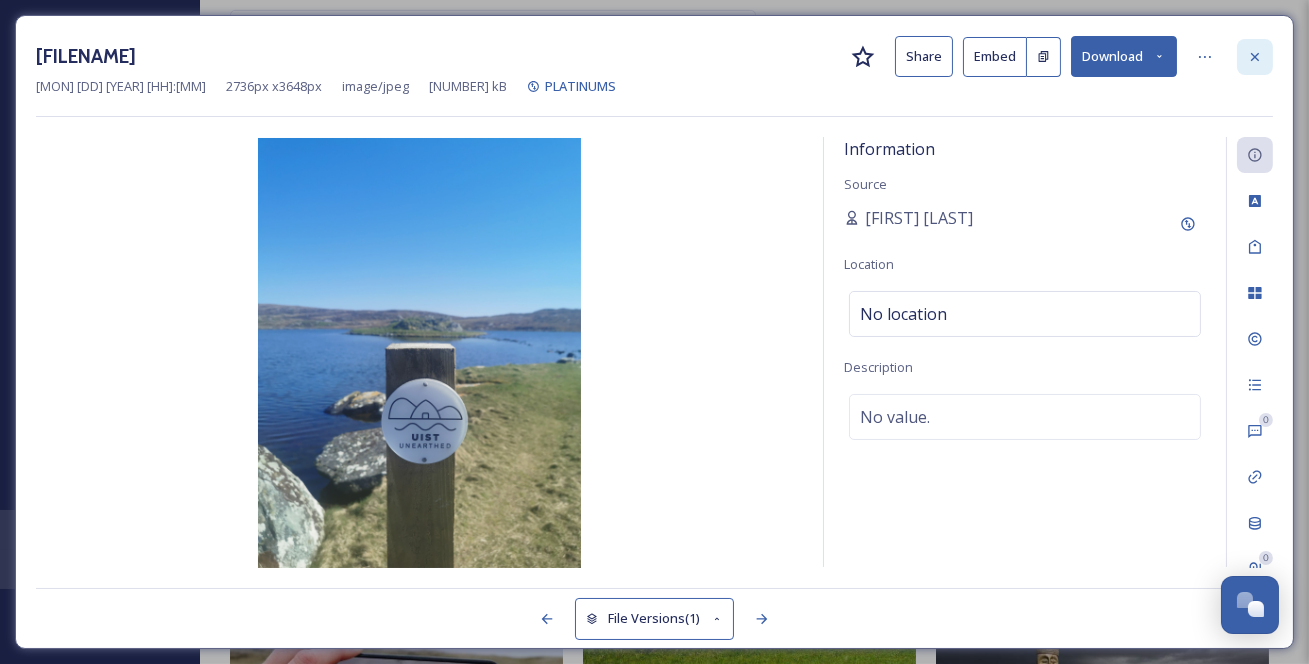 click 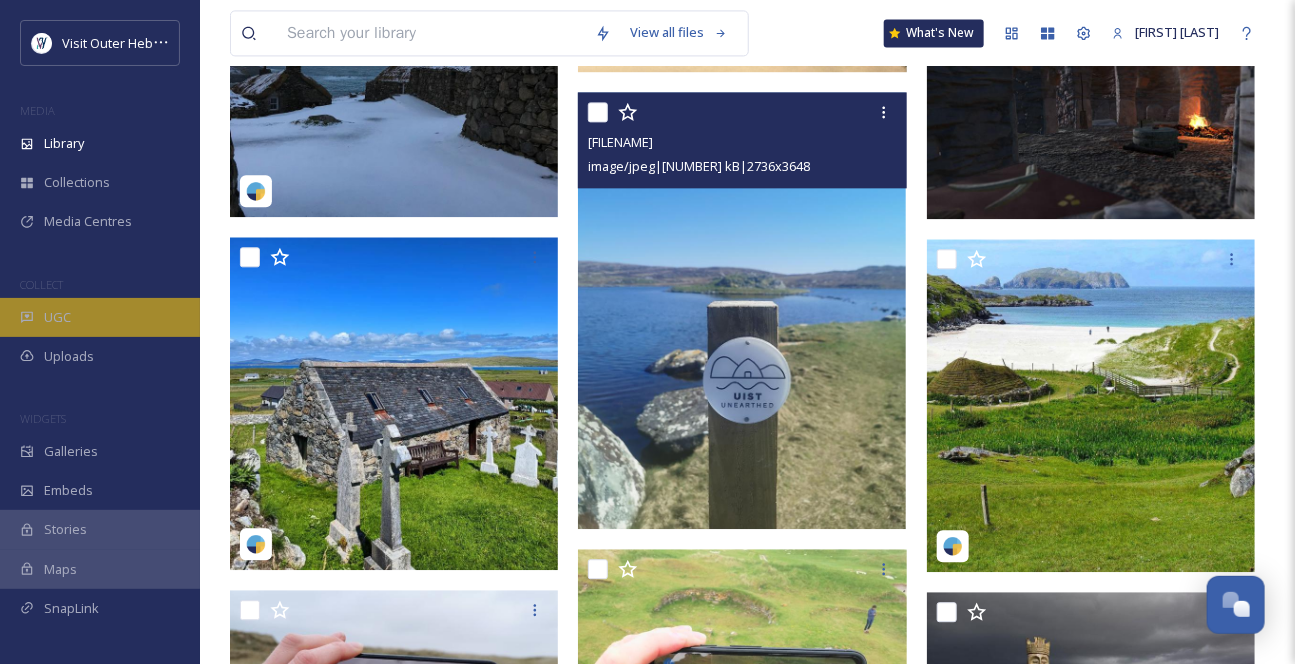 click on "UGC" at bounding box center (100, 317) 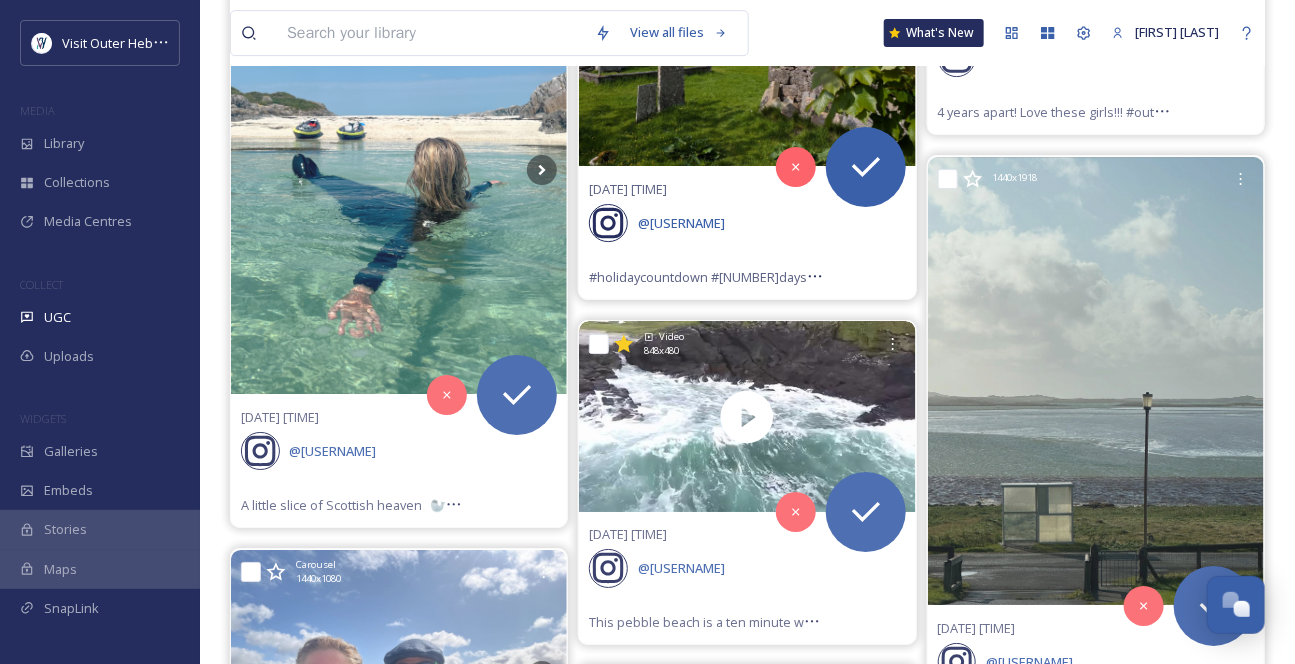 scroll, scrollTop: 2454, scrollLeft: 0, axis: vertical 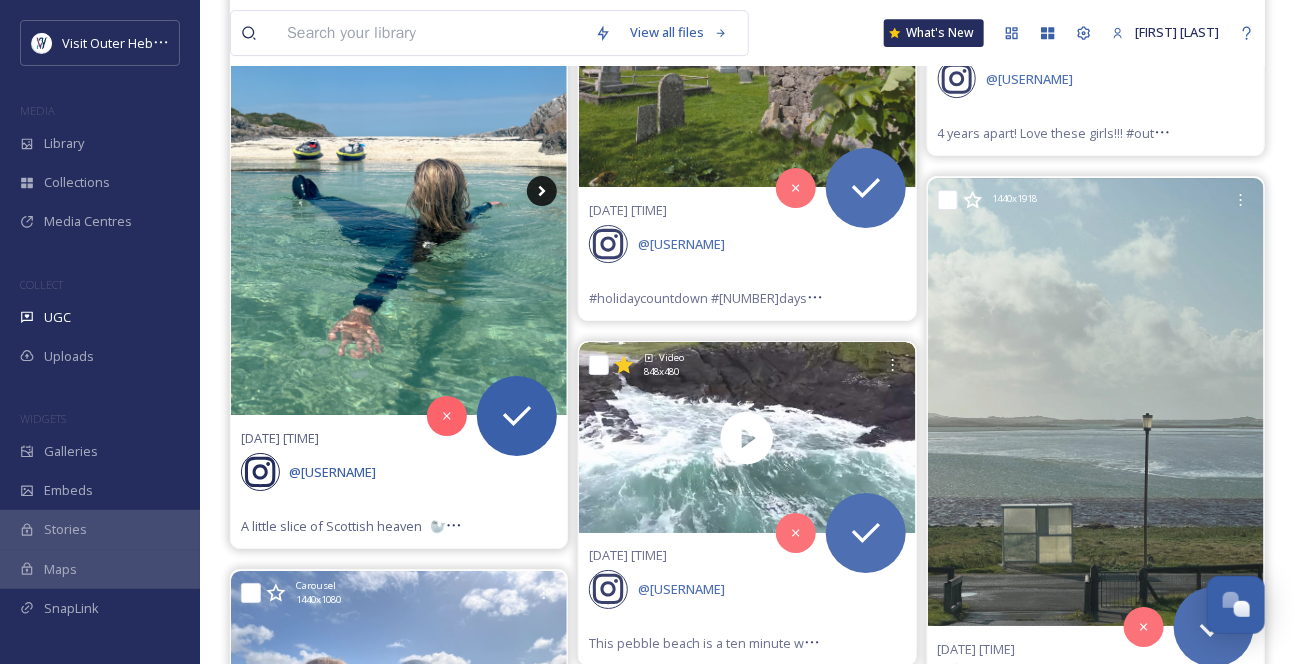 click 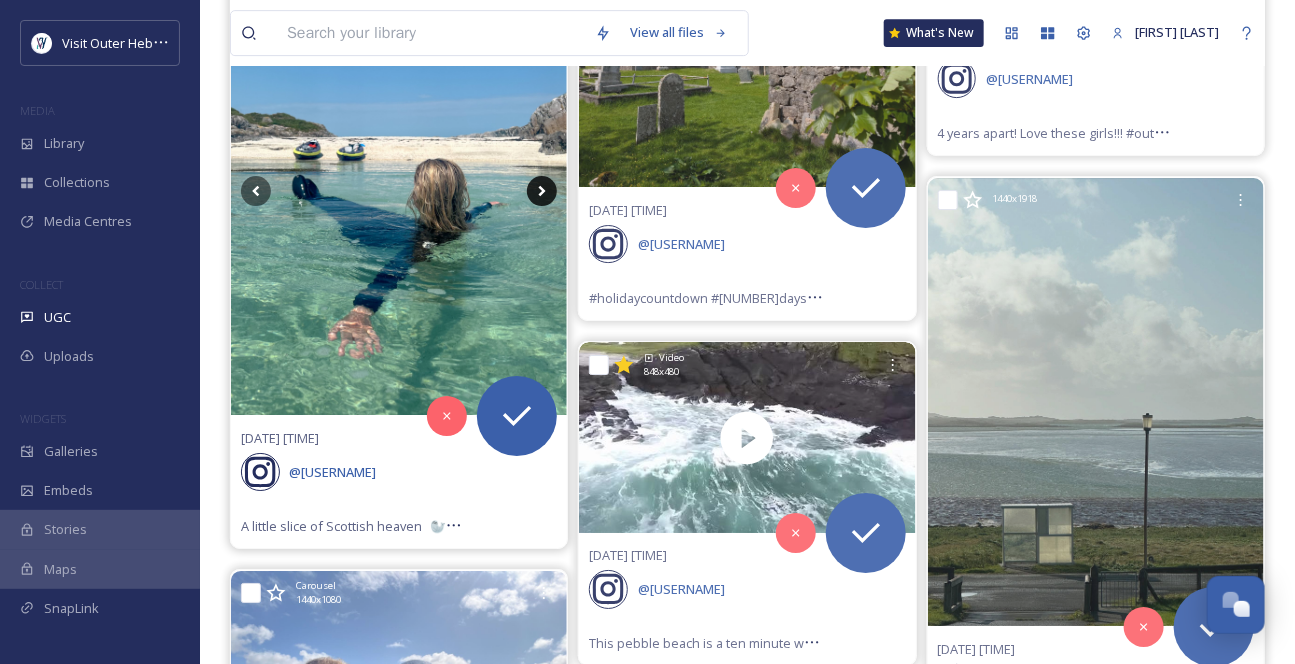 click 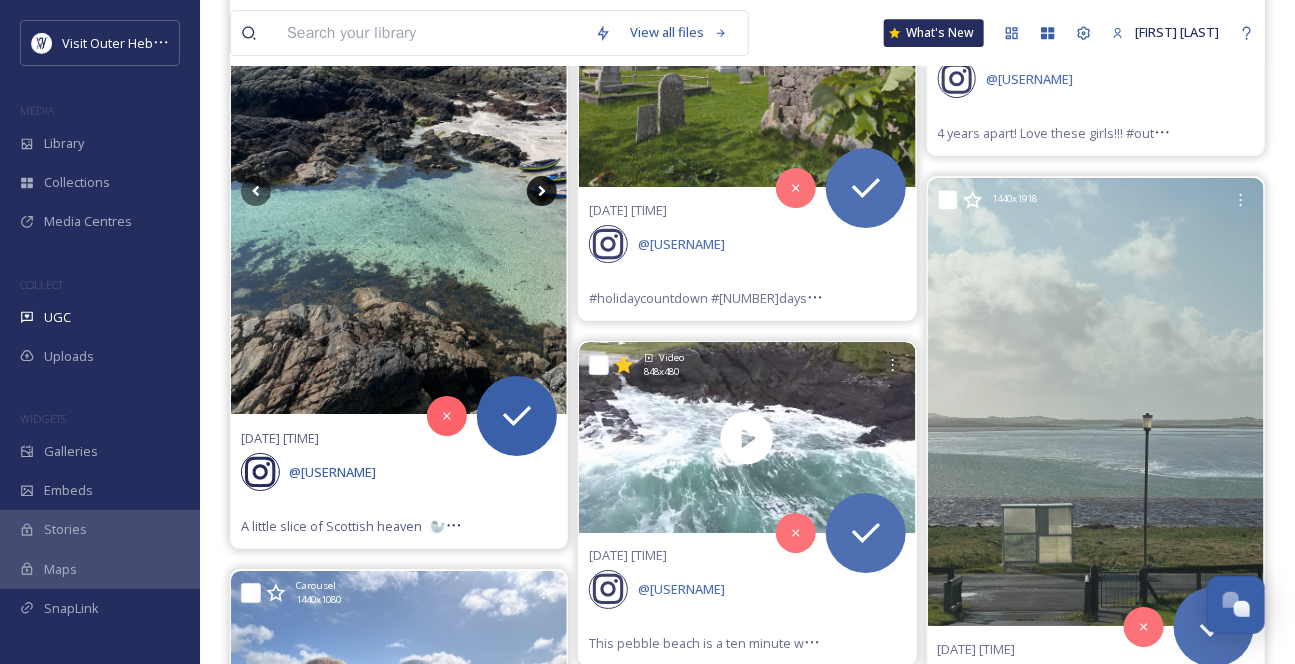click 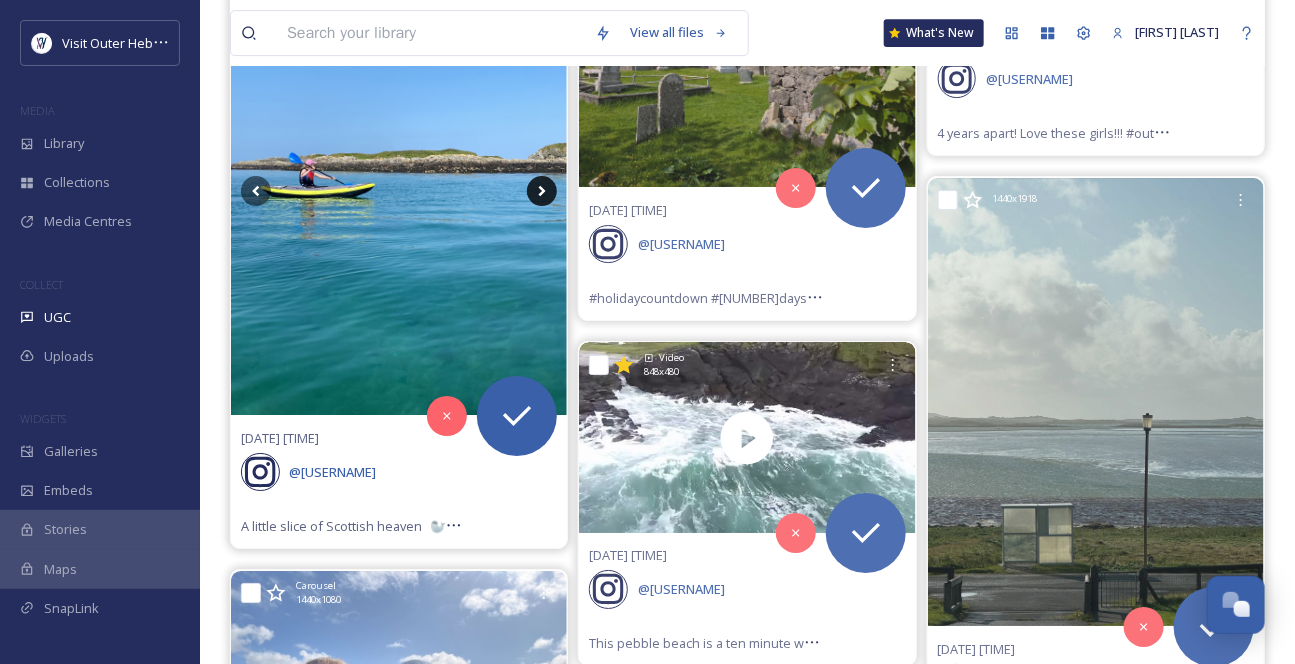 click 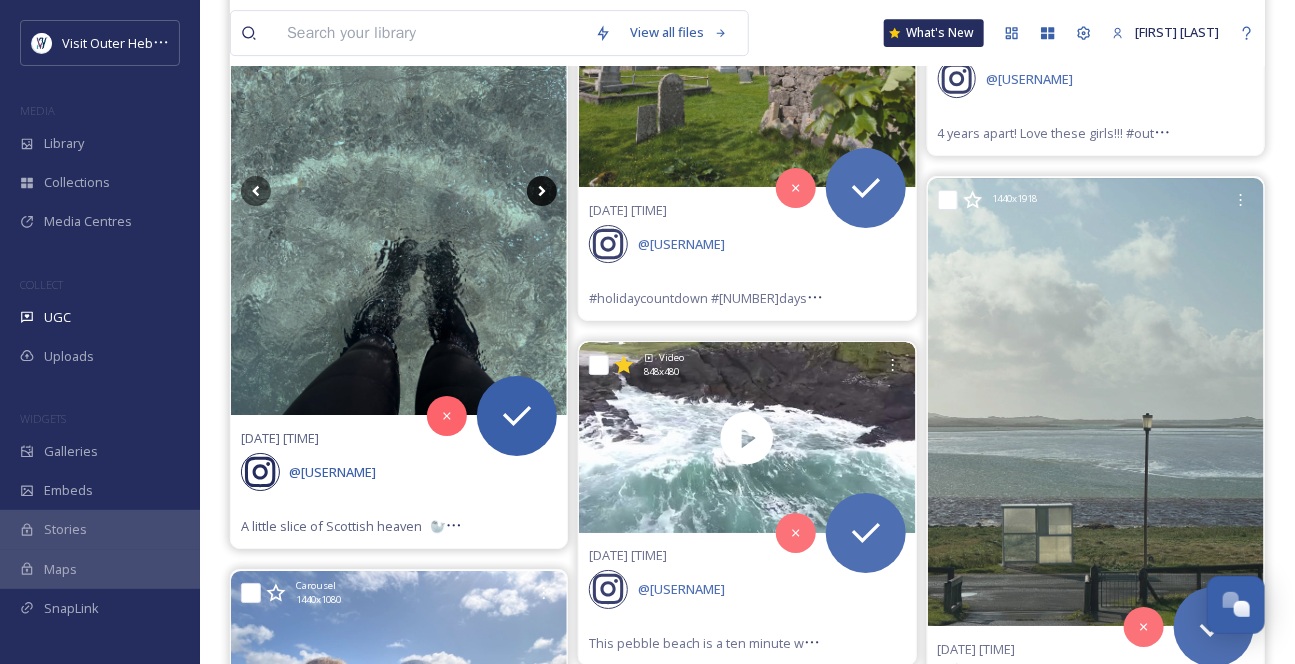 click 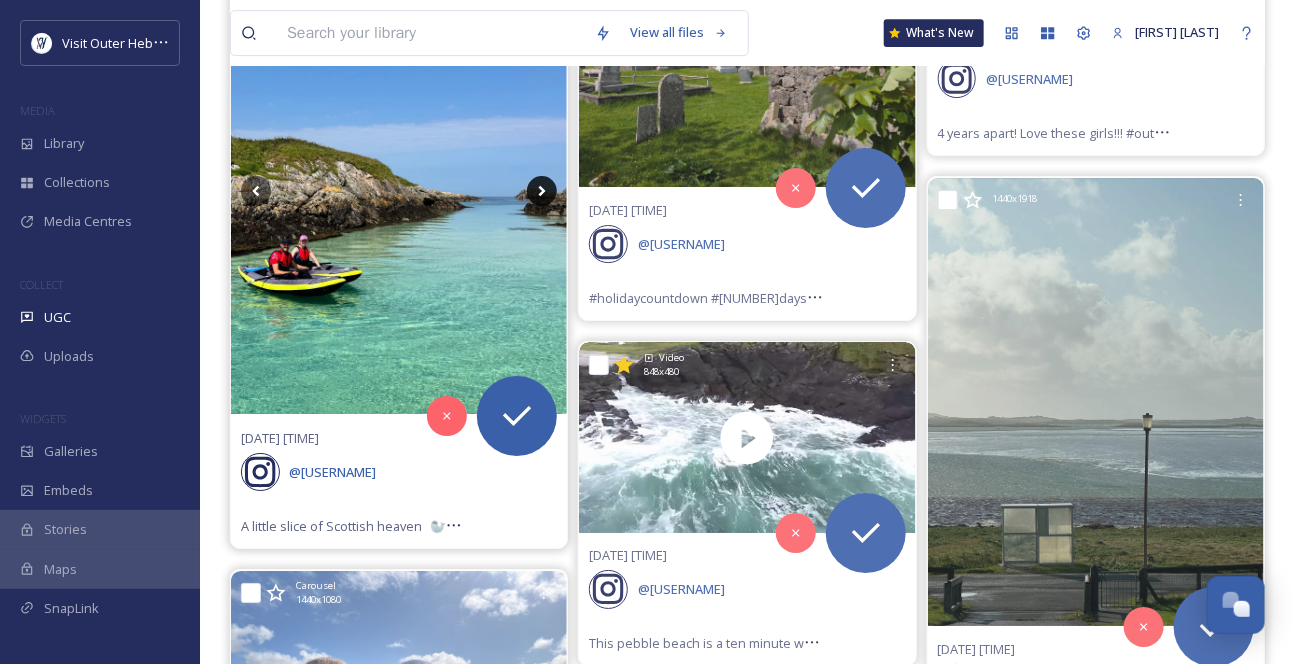 click 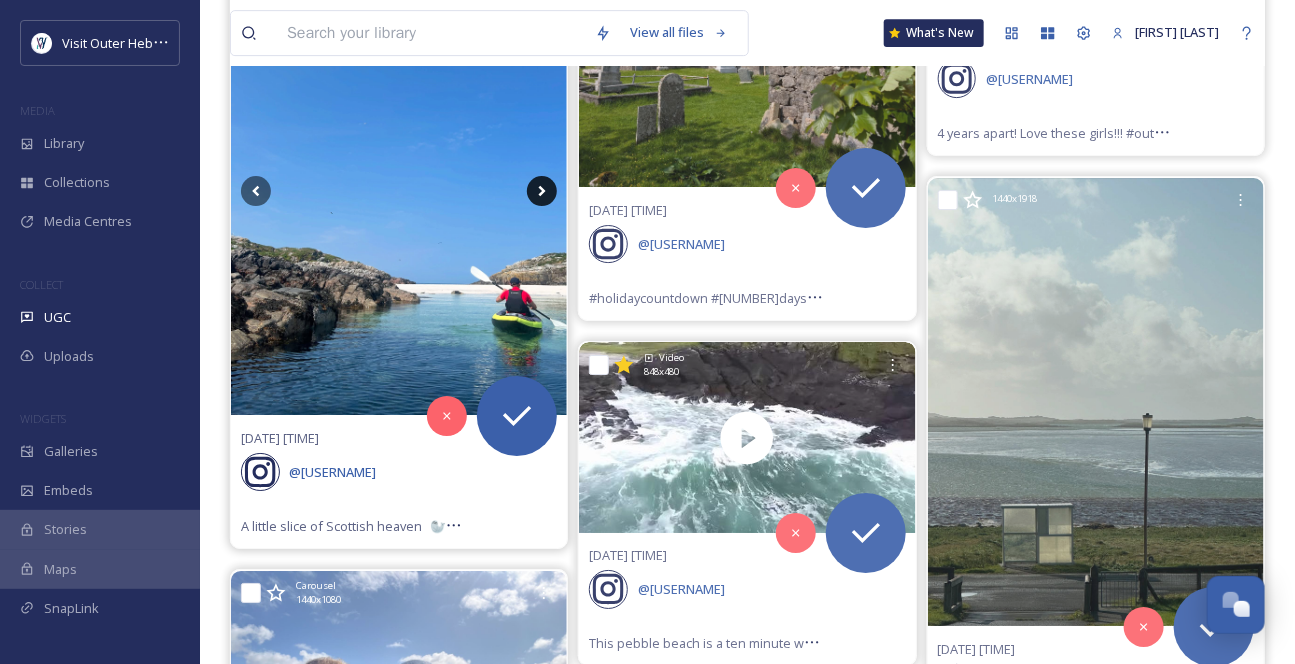 click 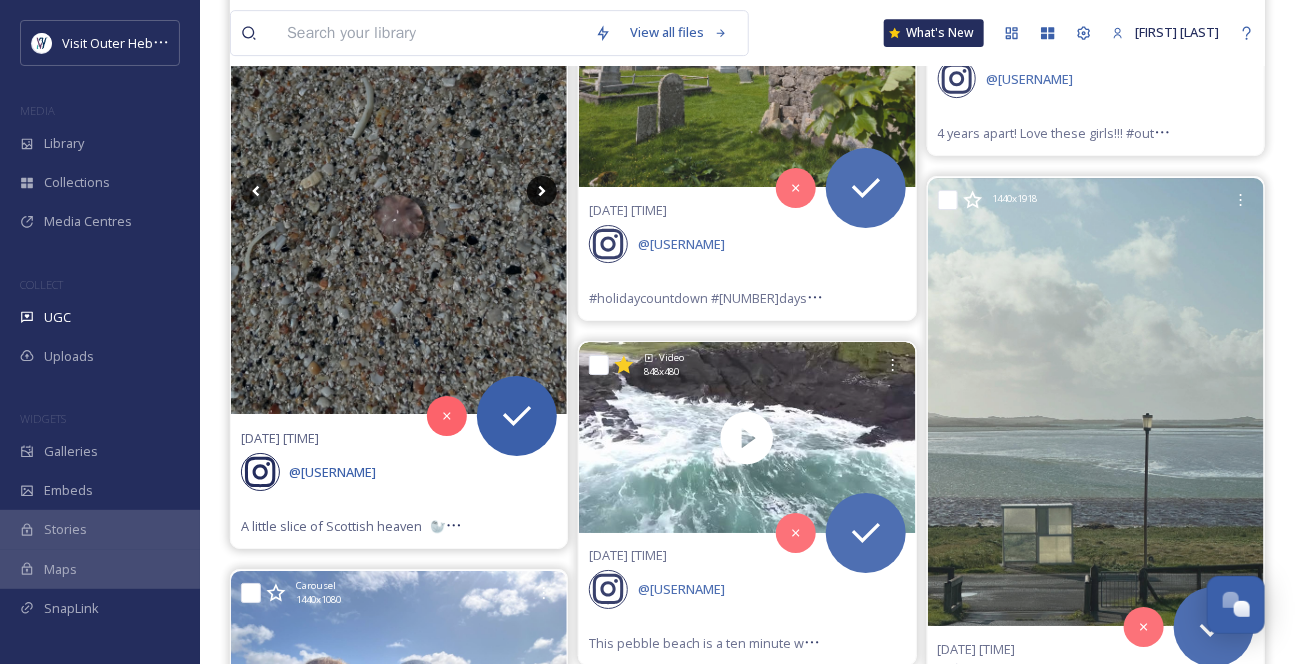 click 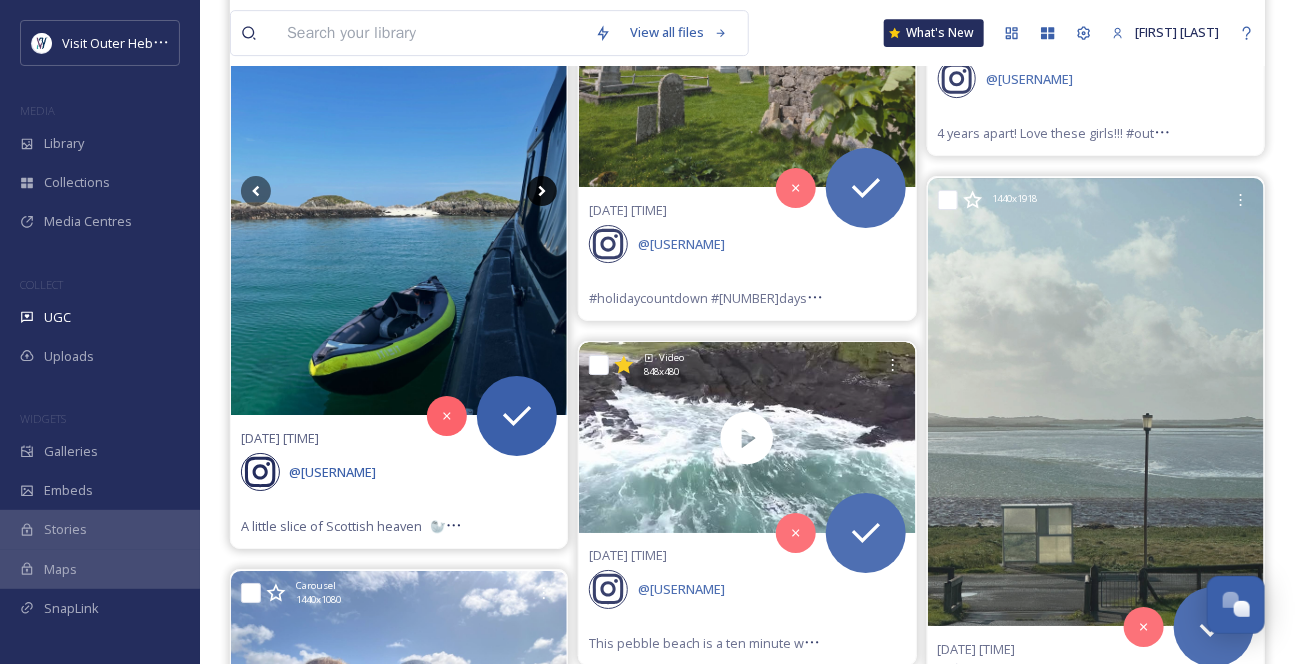click 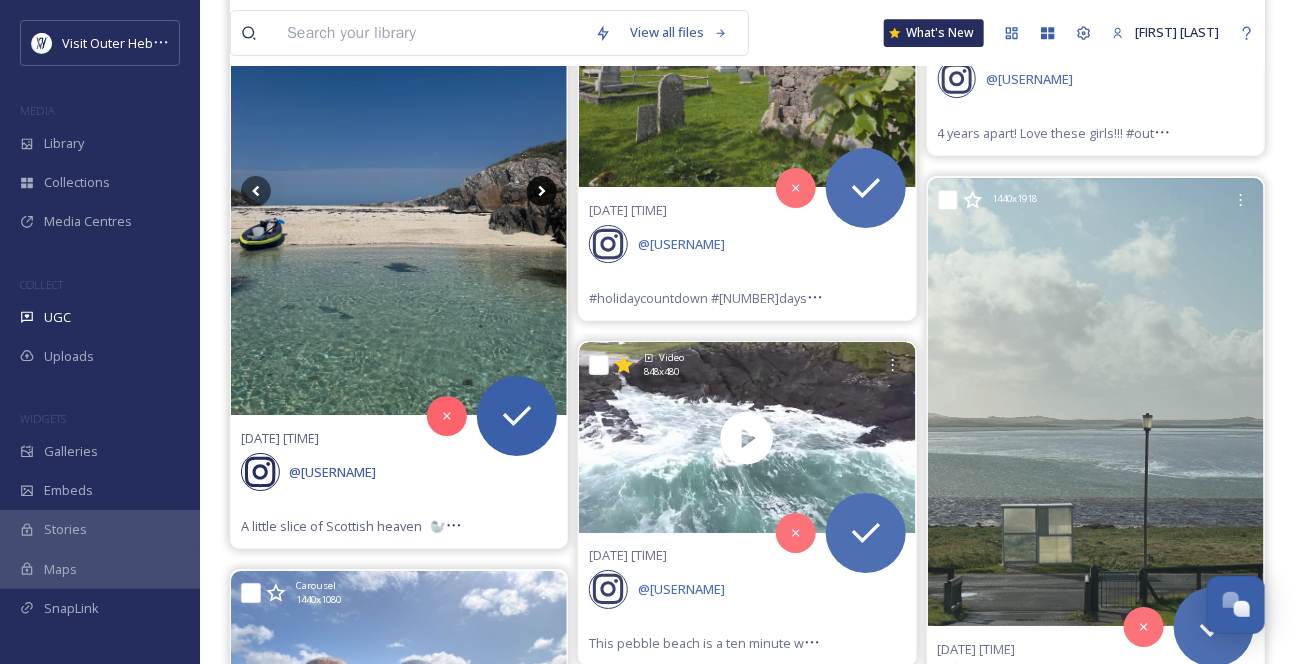 click 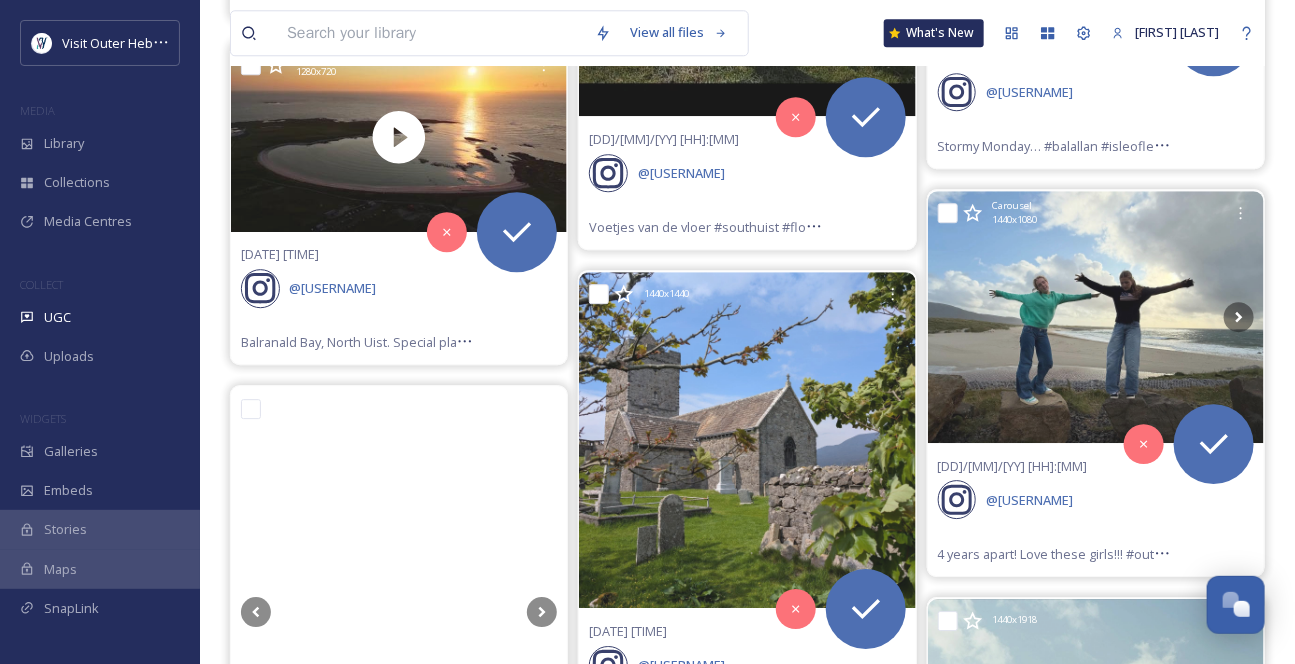 scroll, scrollTop: 2000, scrollLeft: 0, axis: vertical 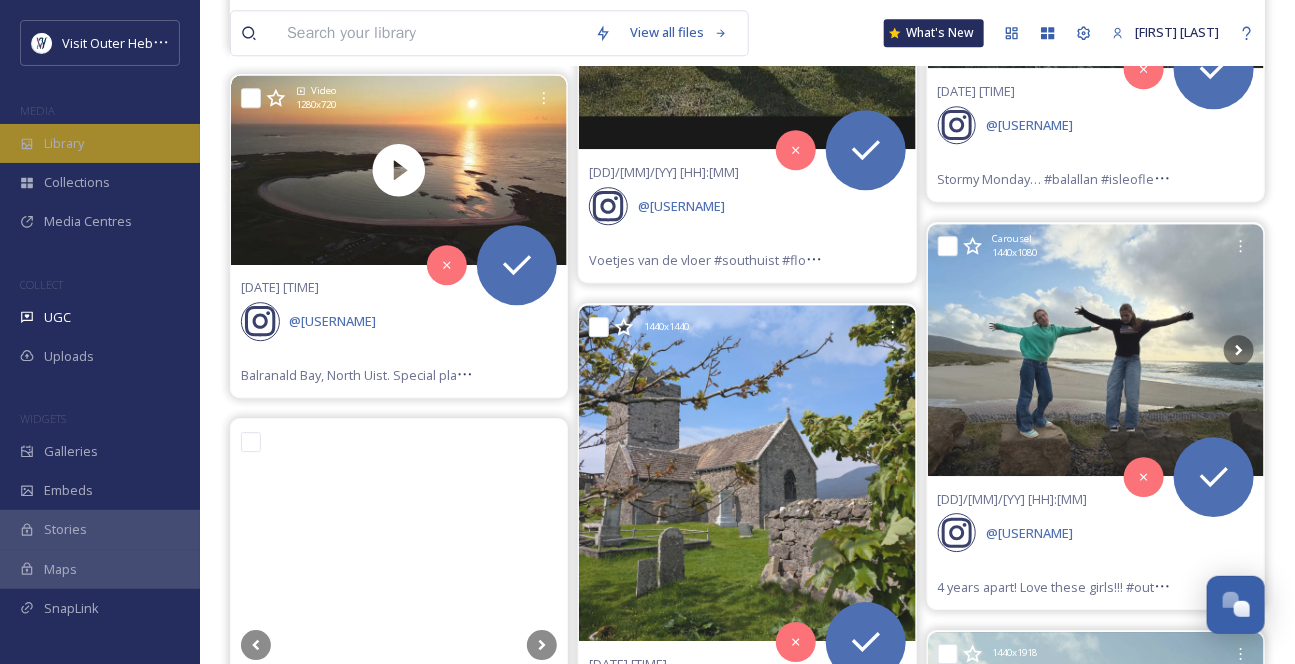 click on "Library" at bounding box center [100, 143] 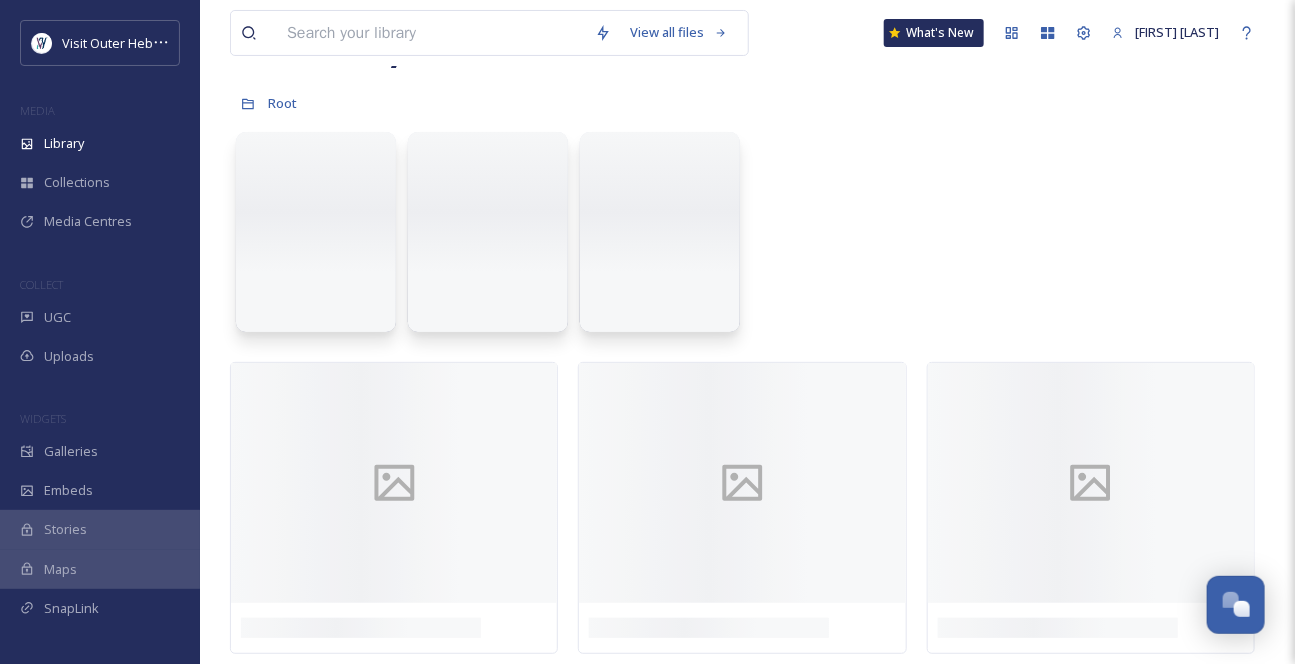 scroll, scrollTop: 0, scrollLeft: 0, axis: both 